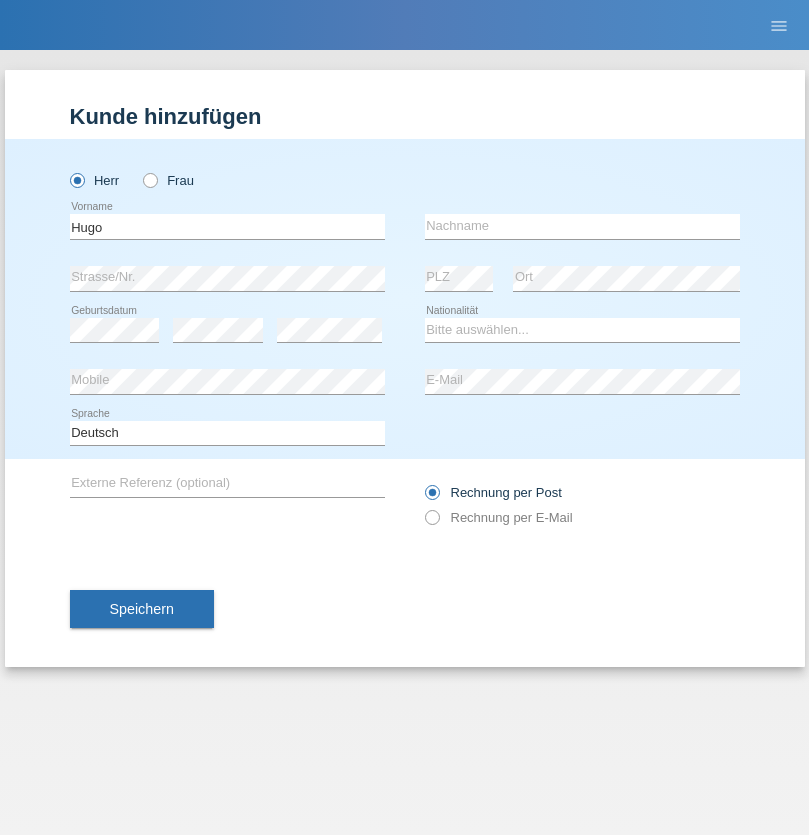 scroll, scrollTop: 0, scrollLeft: 0, axis: both 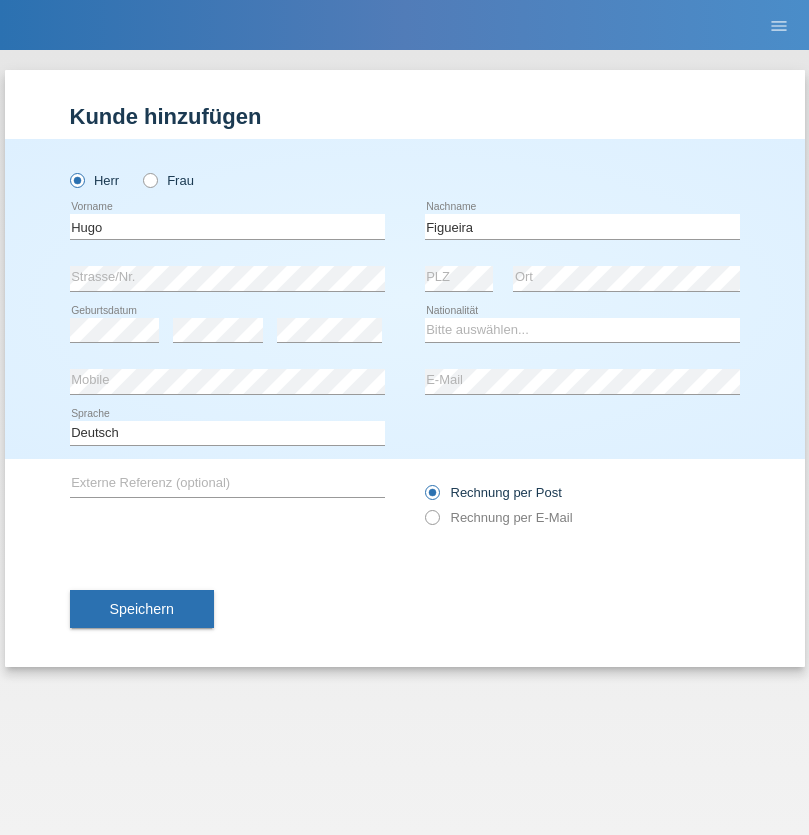 type on "Figueira" 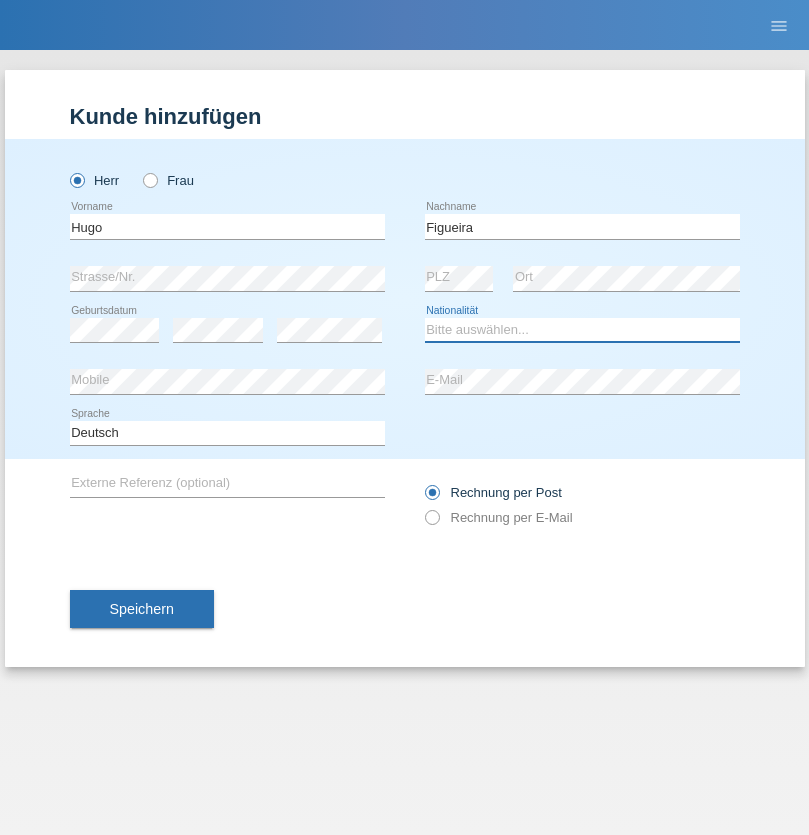 select on "PT" 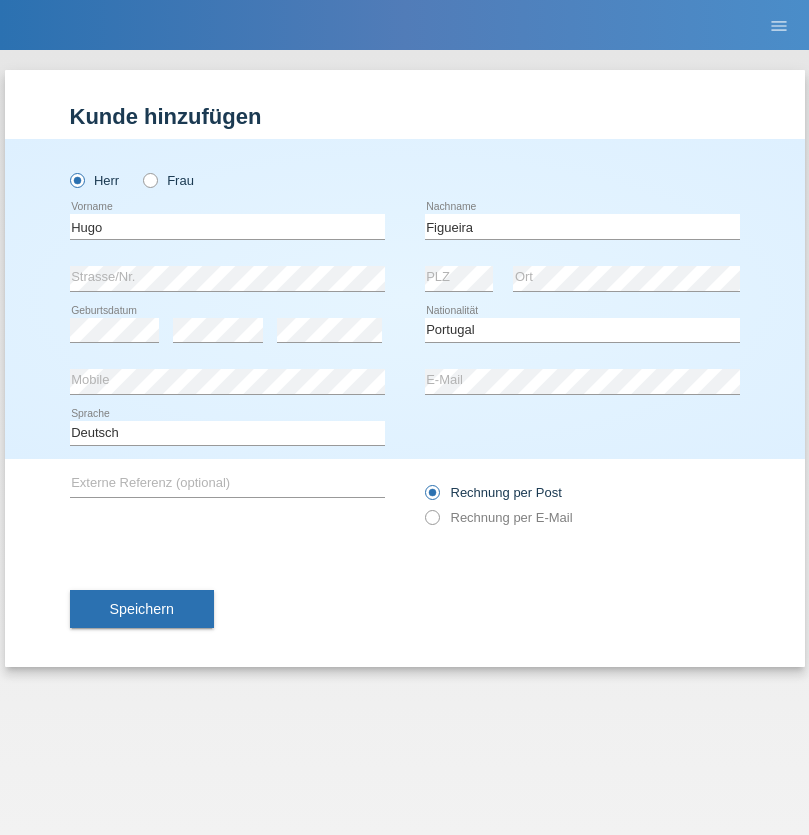select on "C" 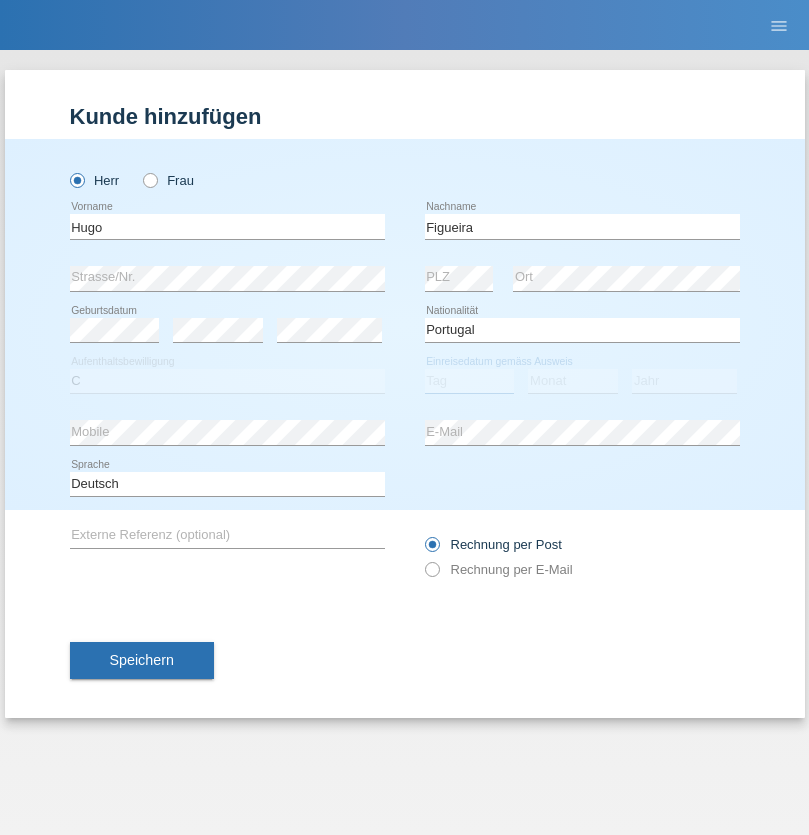 select on "04" 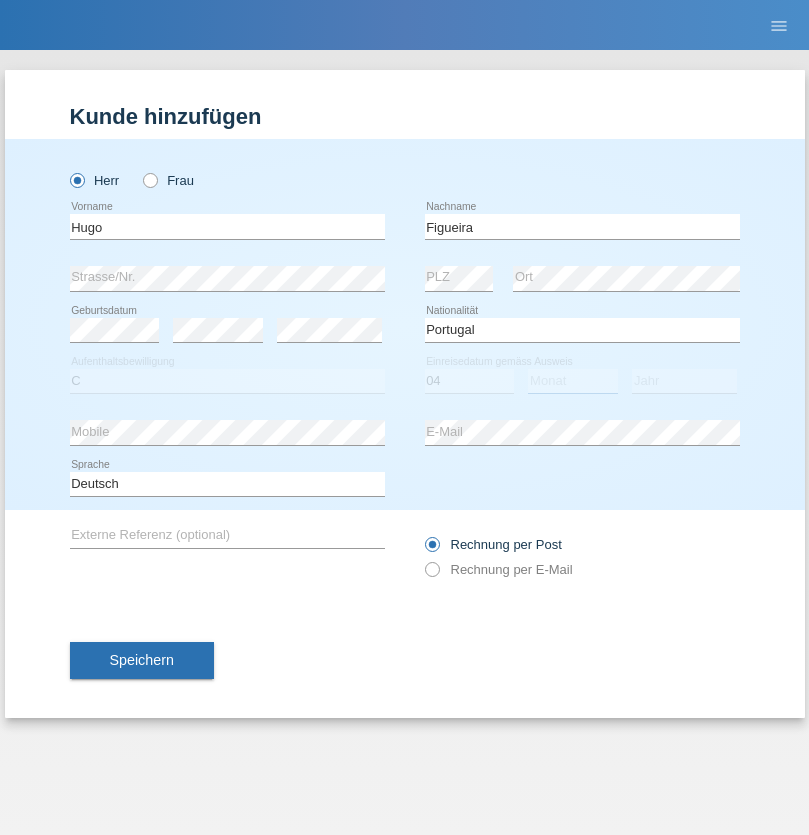 select on "02" 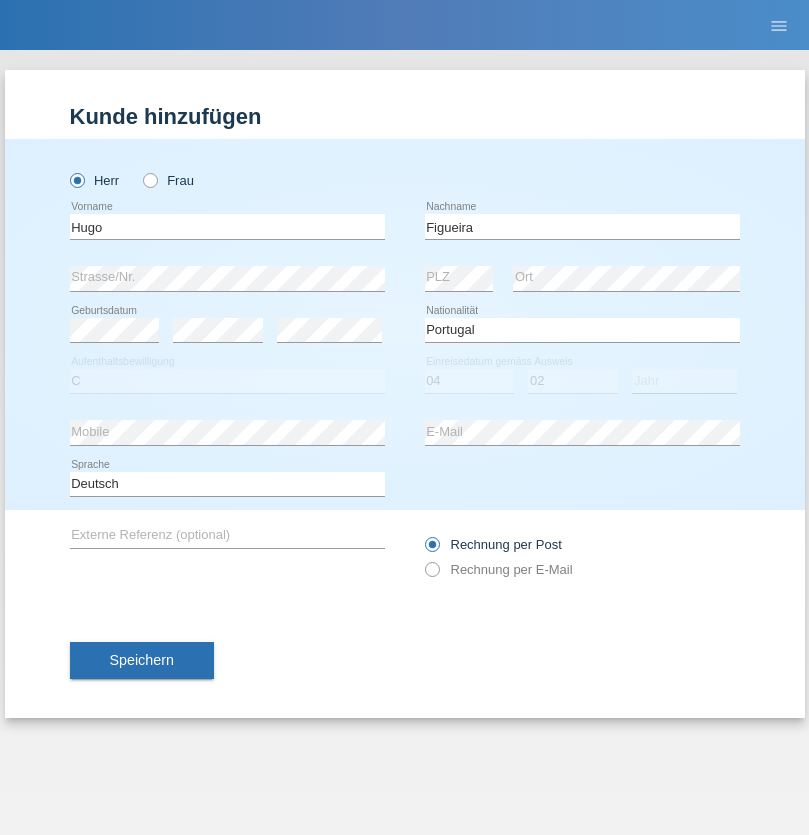 select on "2012" 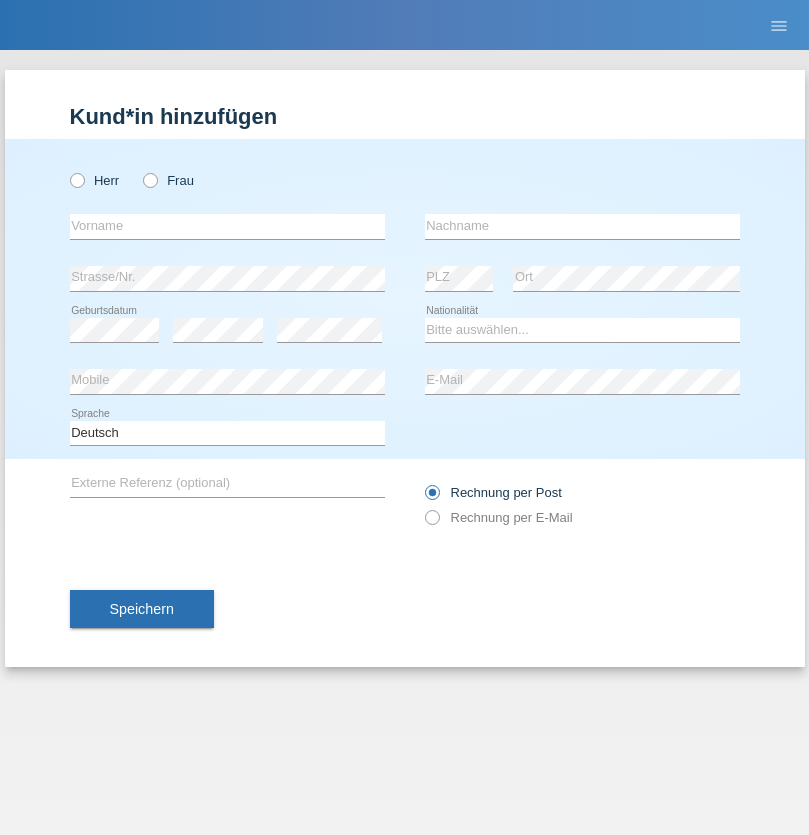 scroll, scrollTop: 0, scrollLeft: 0, axis: both 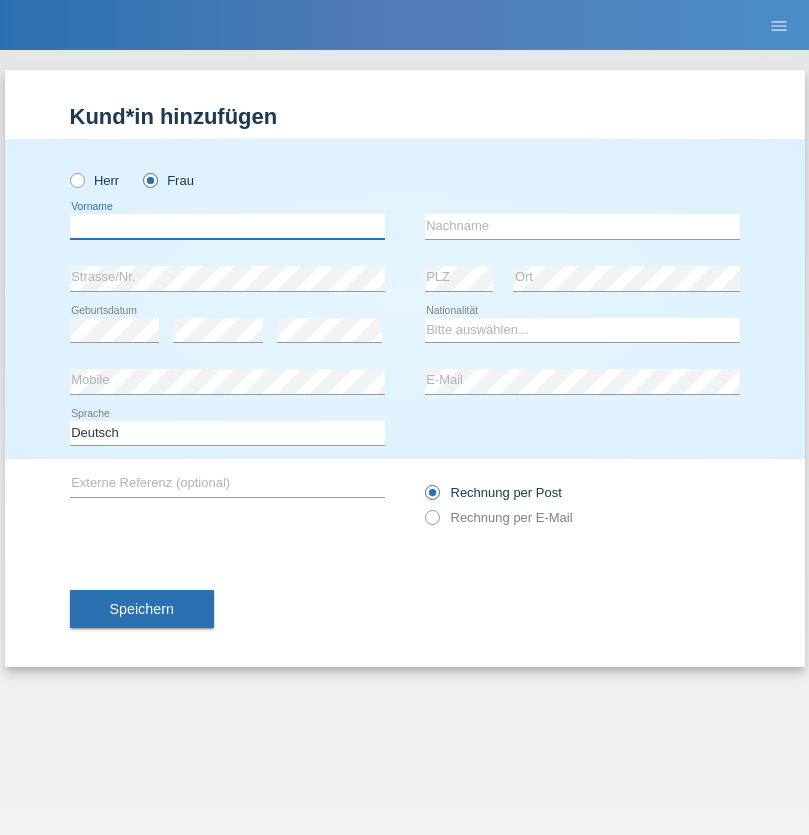 click at bounding box center (227, 226) 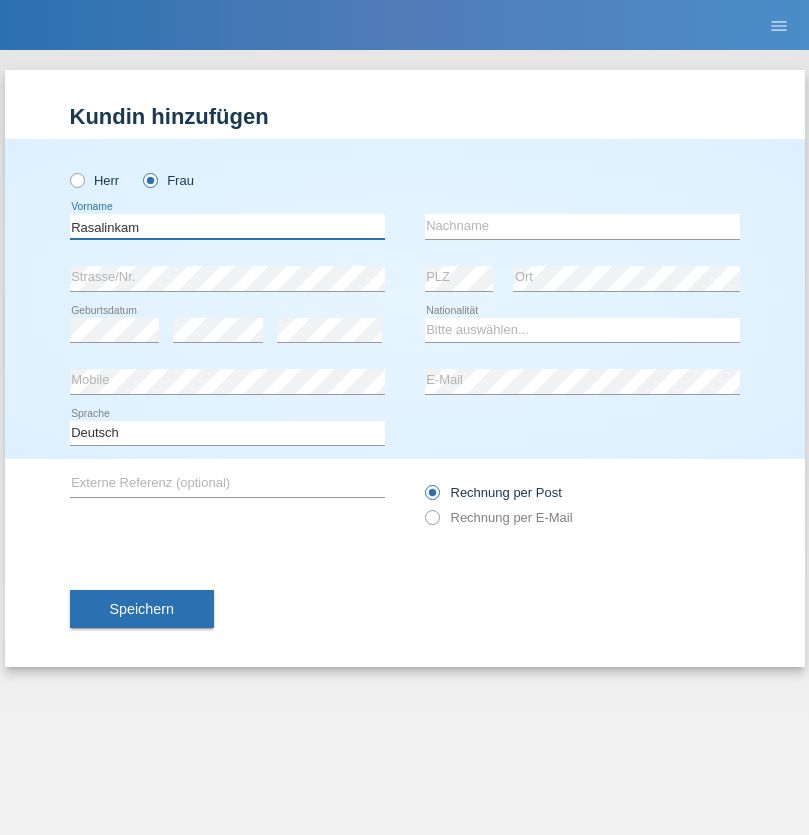 type on "Rasalinkam" 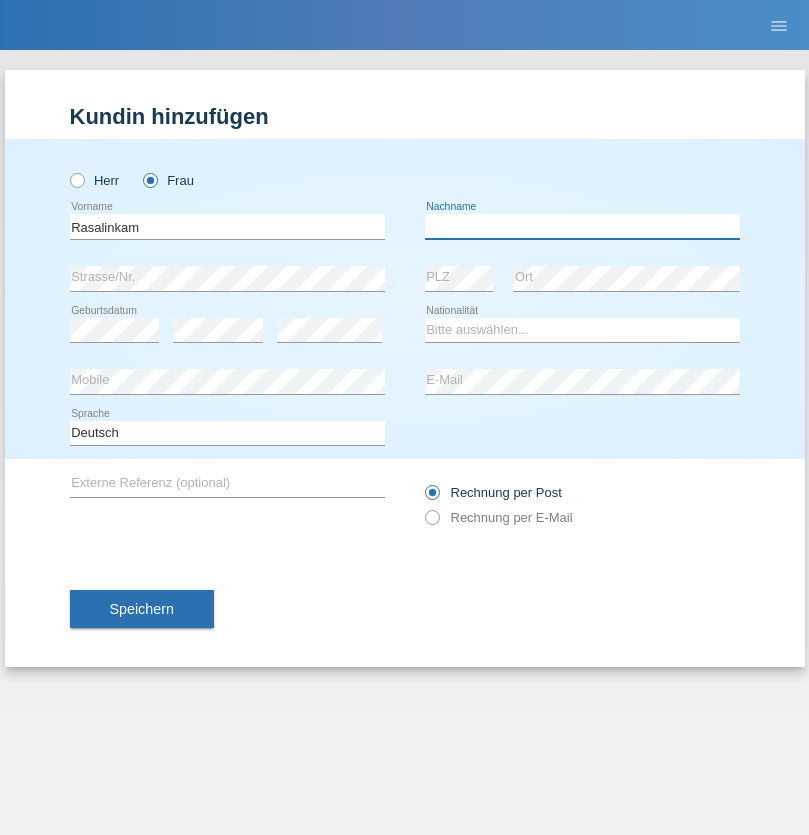 click at bounding box center (582, 226) 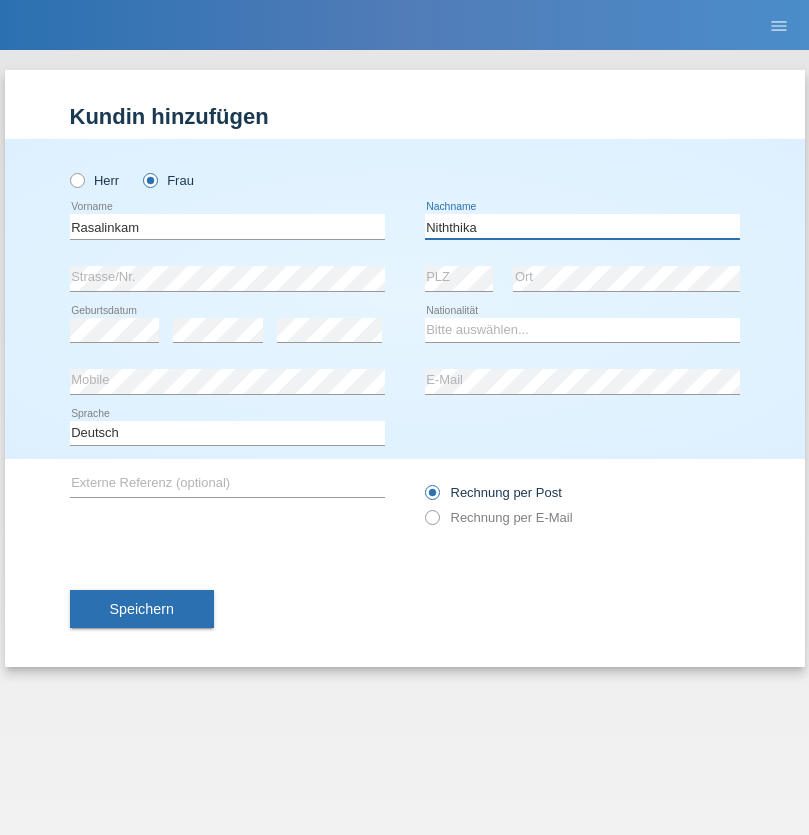 type on "Niththika" 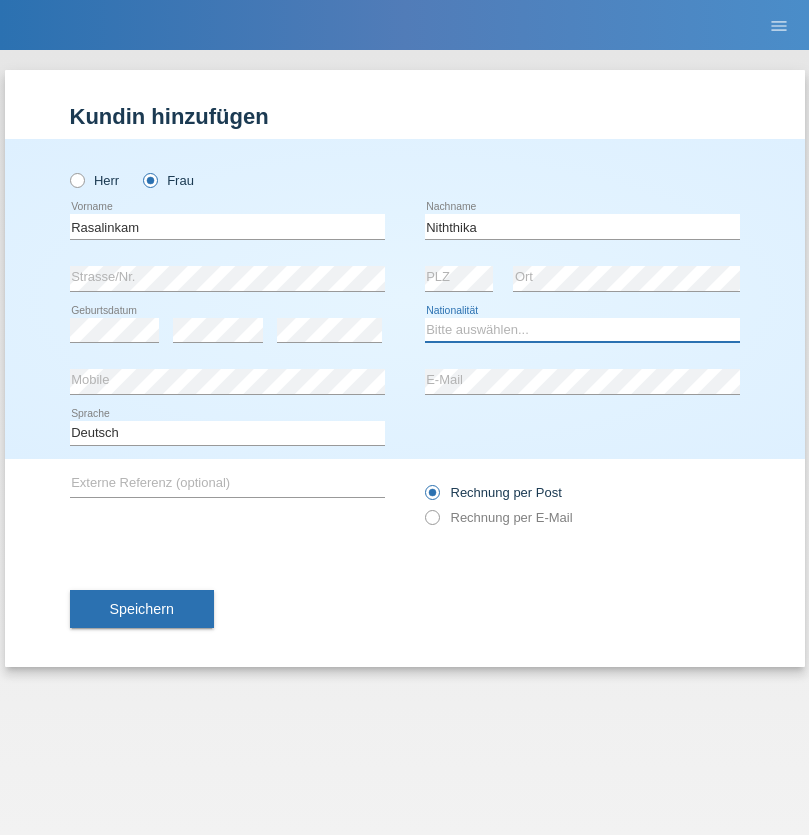 select on "LK" 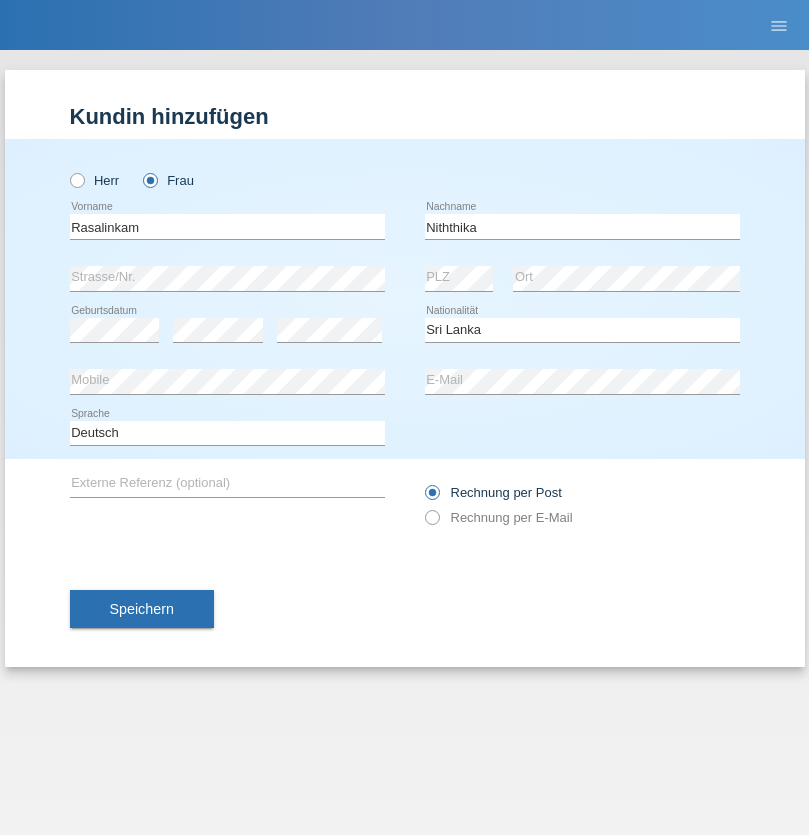 select on "C" 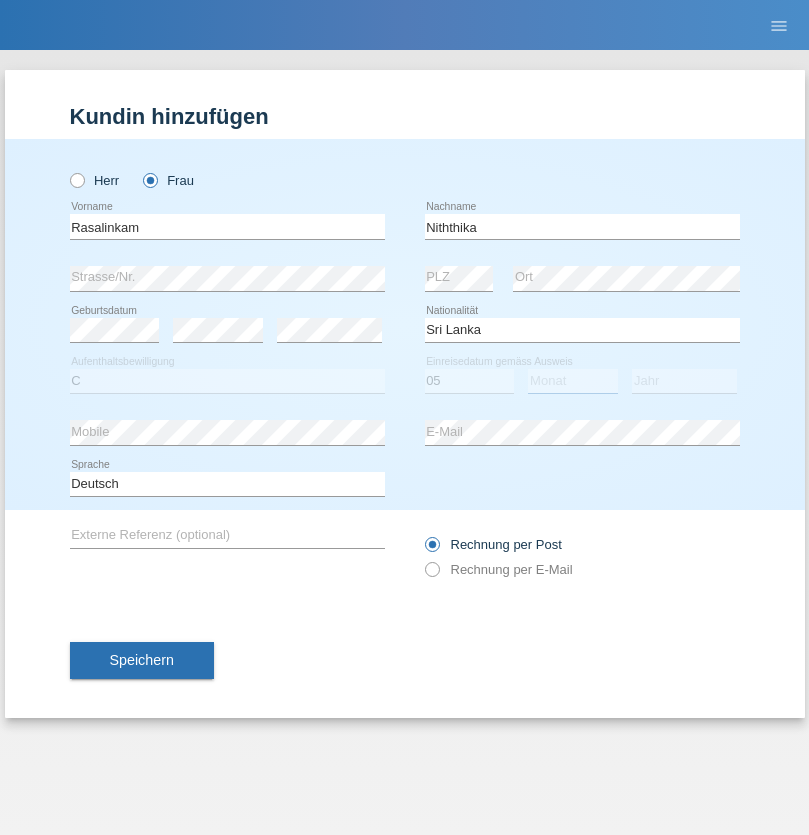 select on "08" 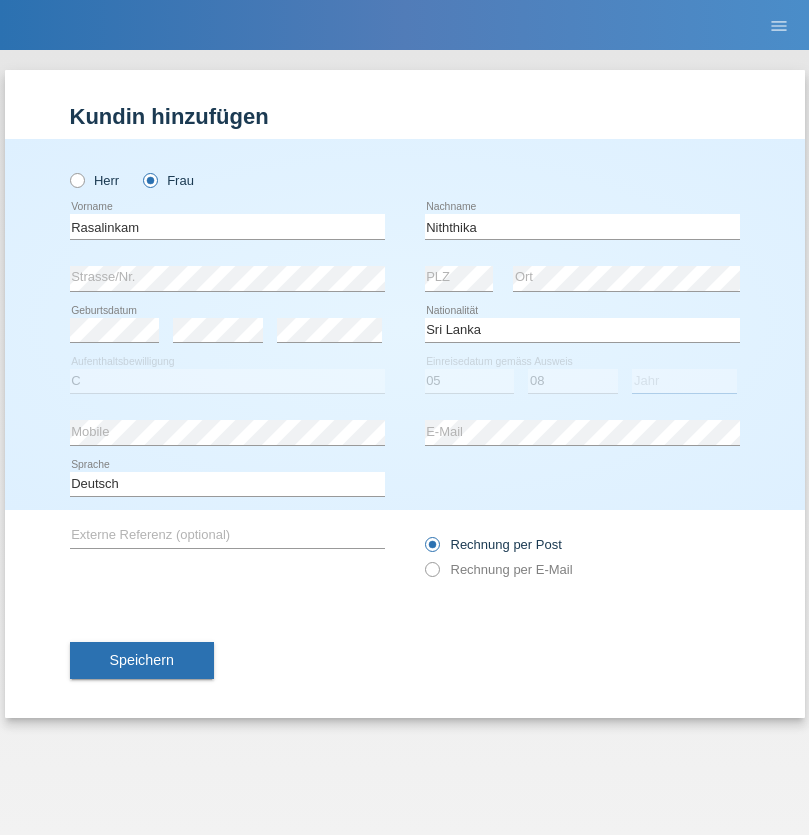 select on "2021" 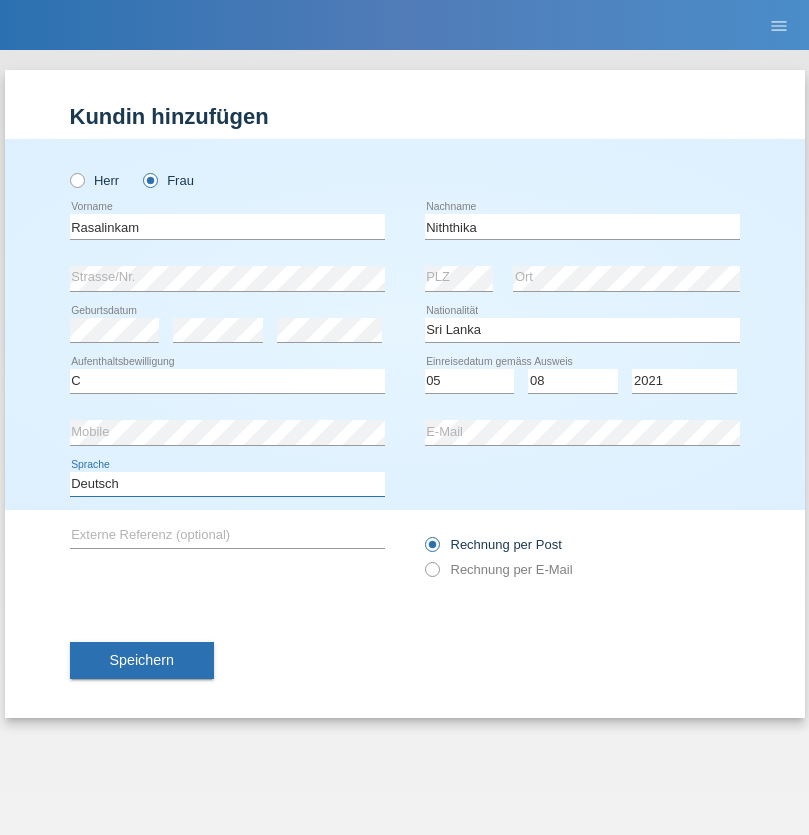 select on "en" 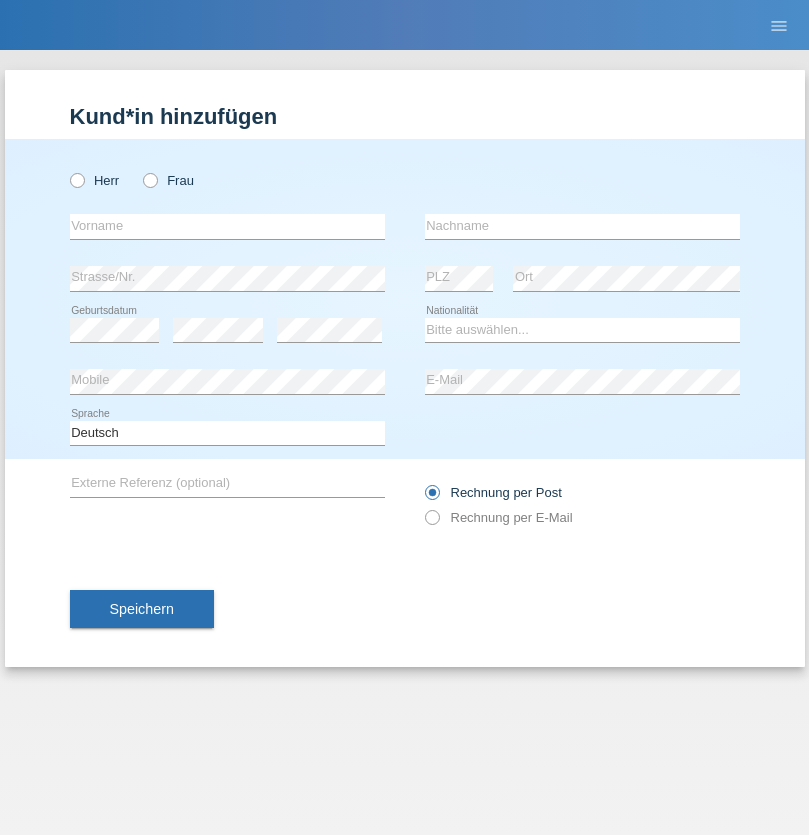 scroll, scrollTop: 0, scrollLeft: 0, axis: both 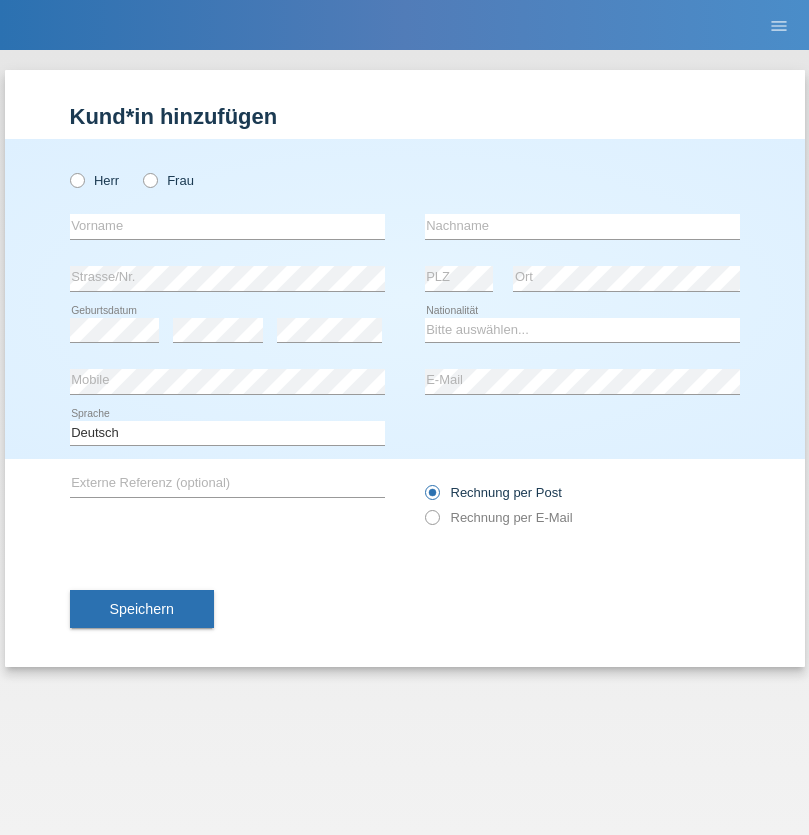 radio on "true" 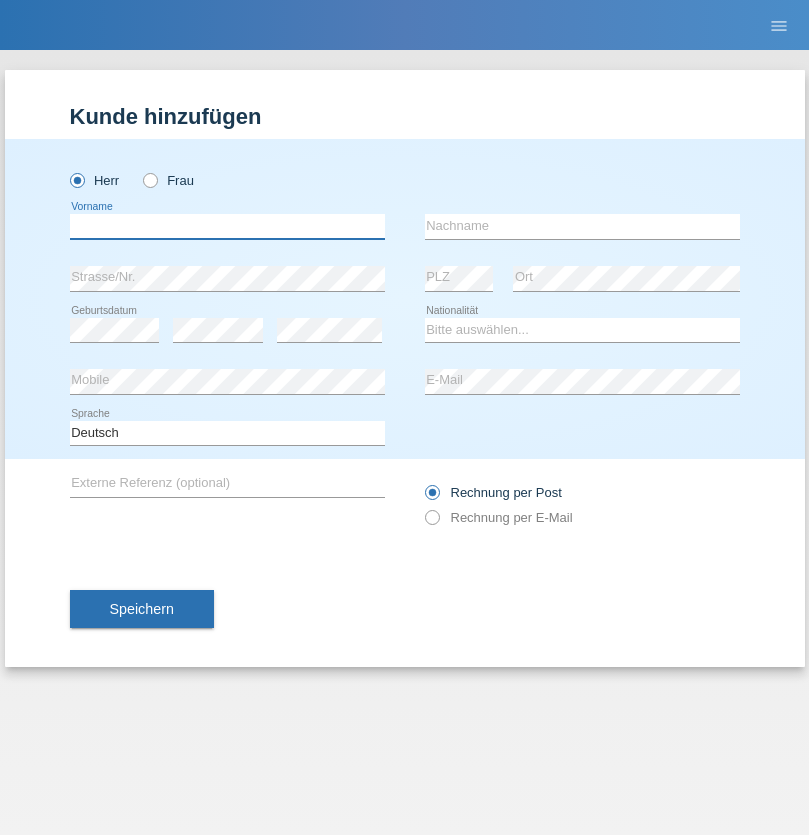 click at bounding box center (227, 226) 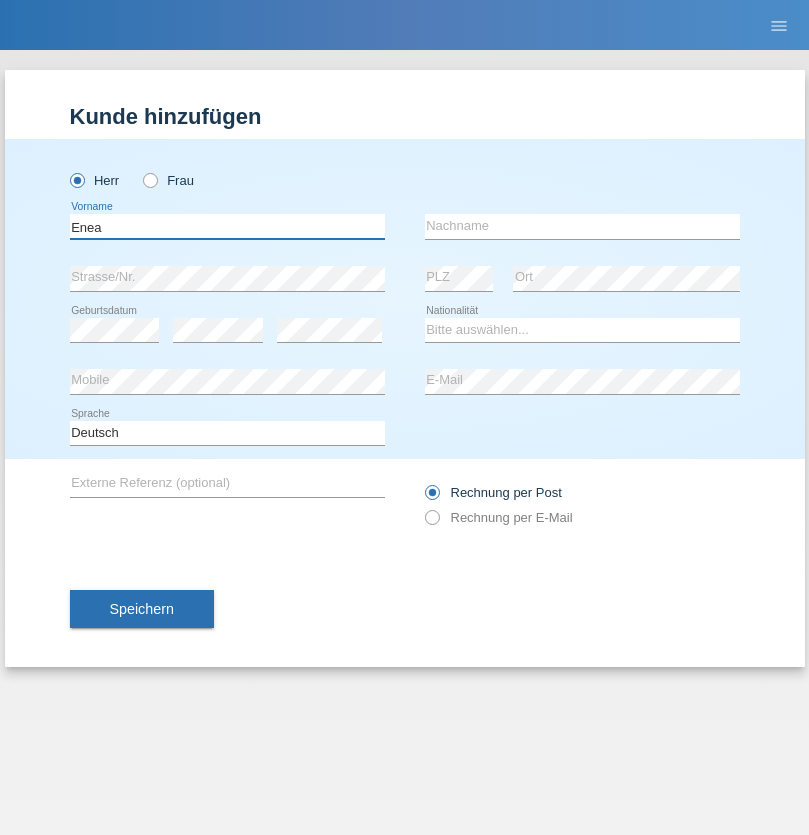 type on "Enea" 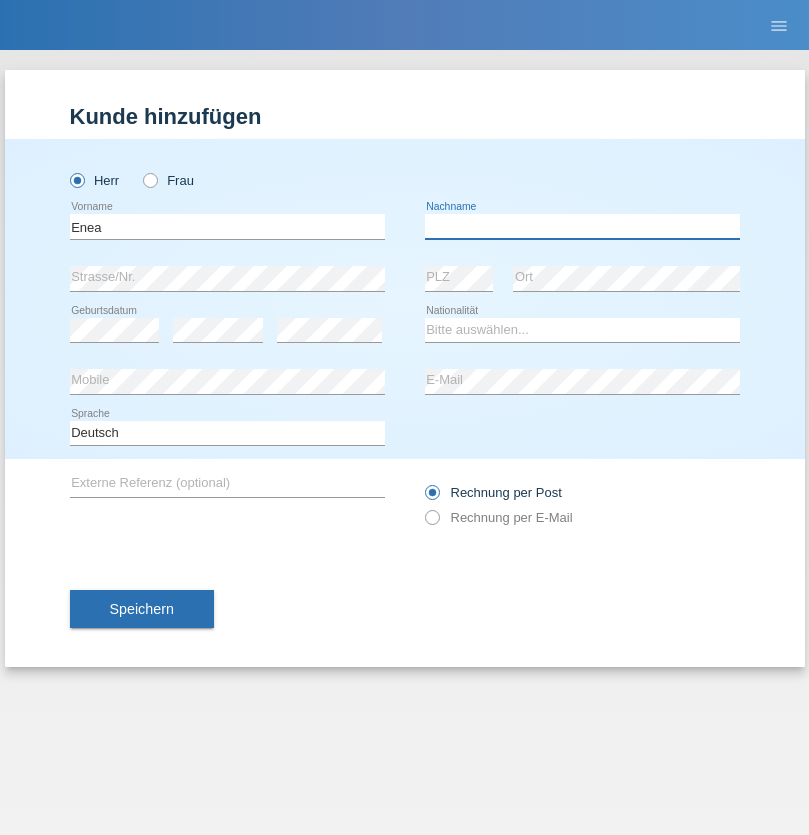 click at bounding box center [582, 226] 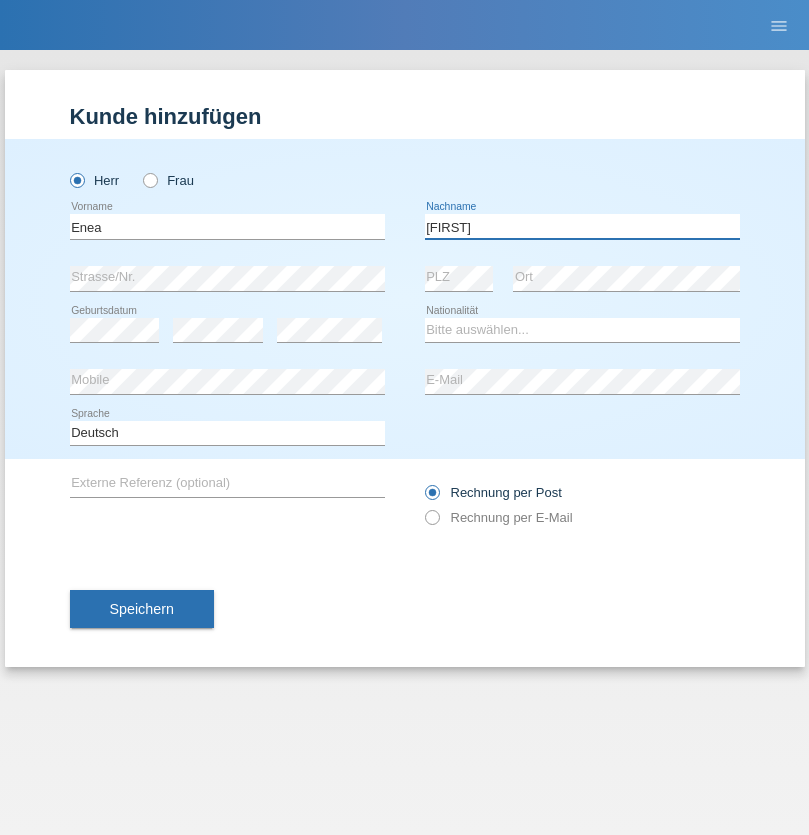 type on "Andrei" 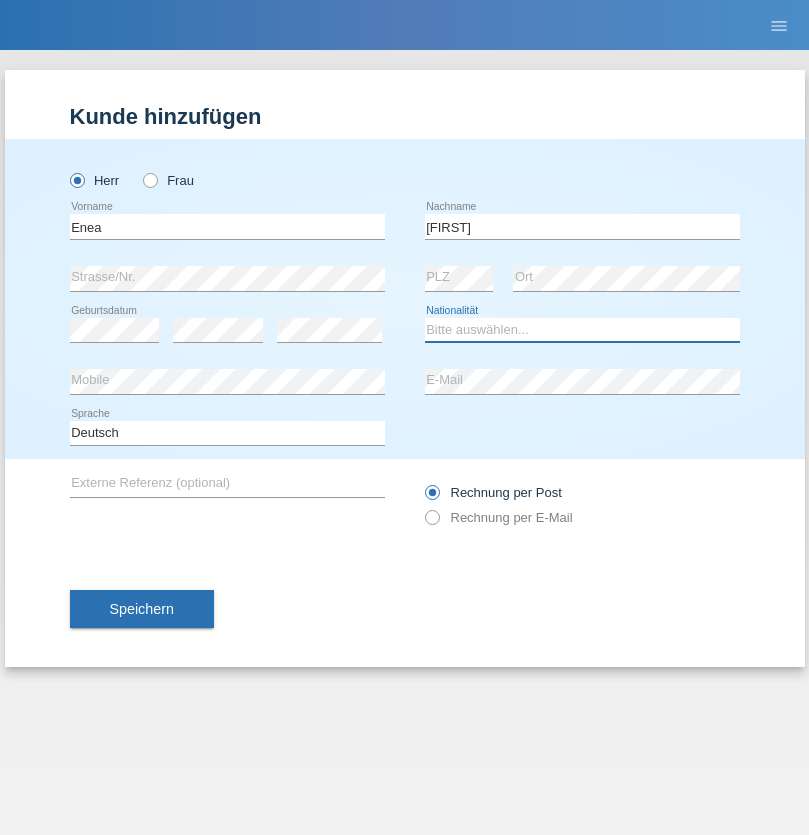 select on "OM" 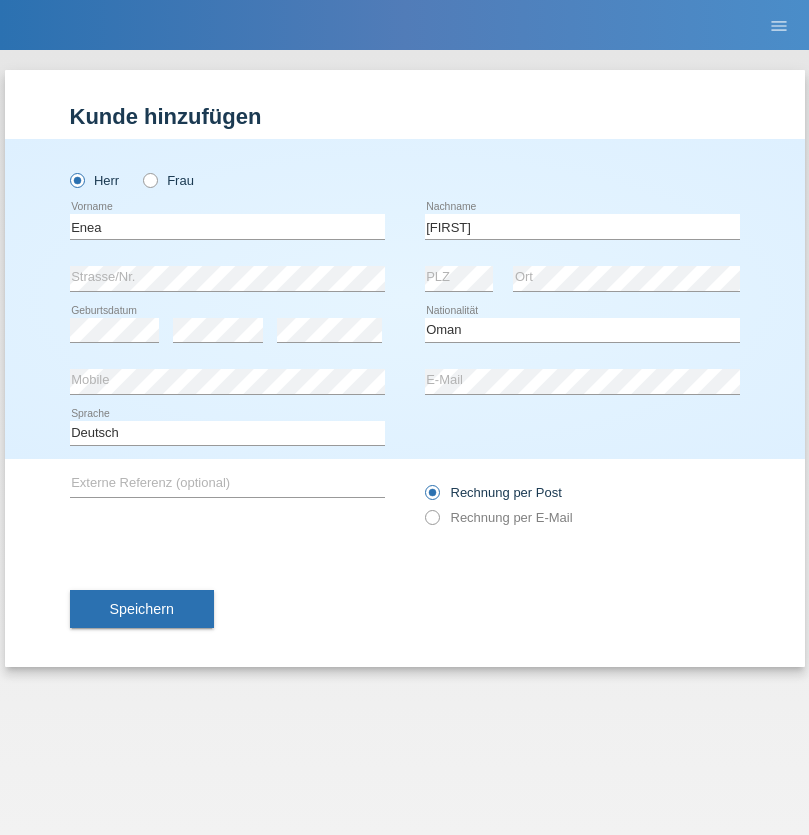 select on "C" 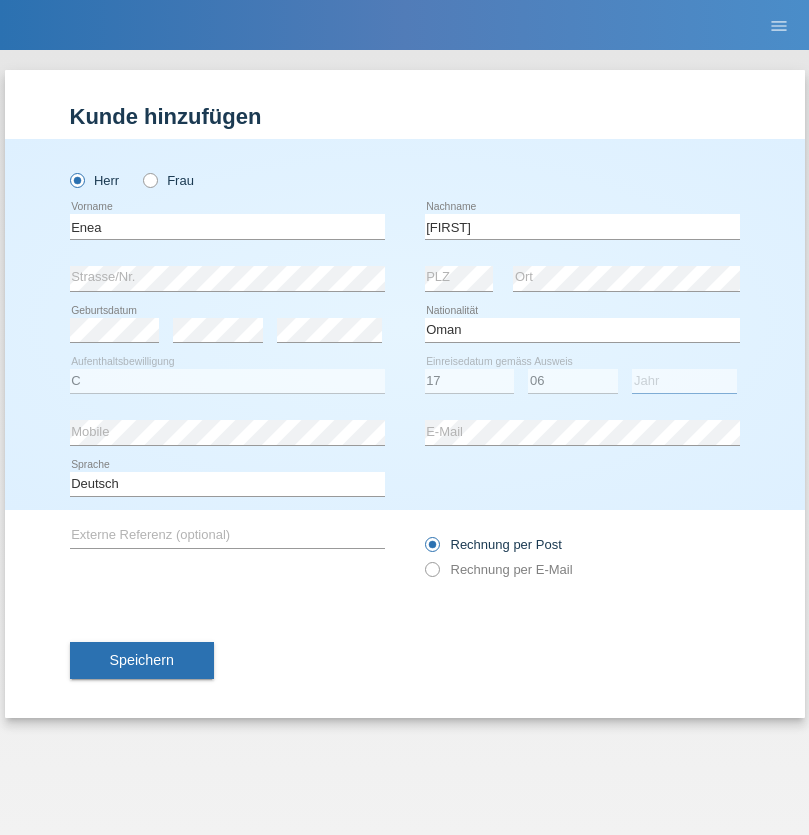 select on "2021" 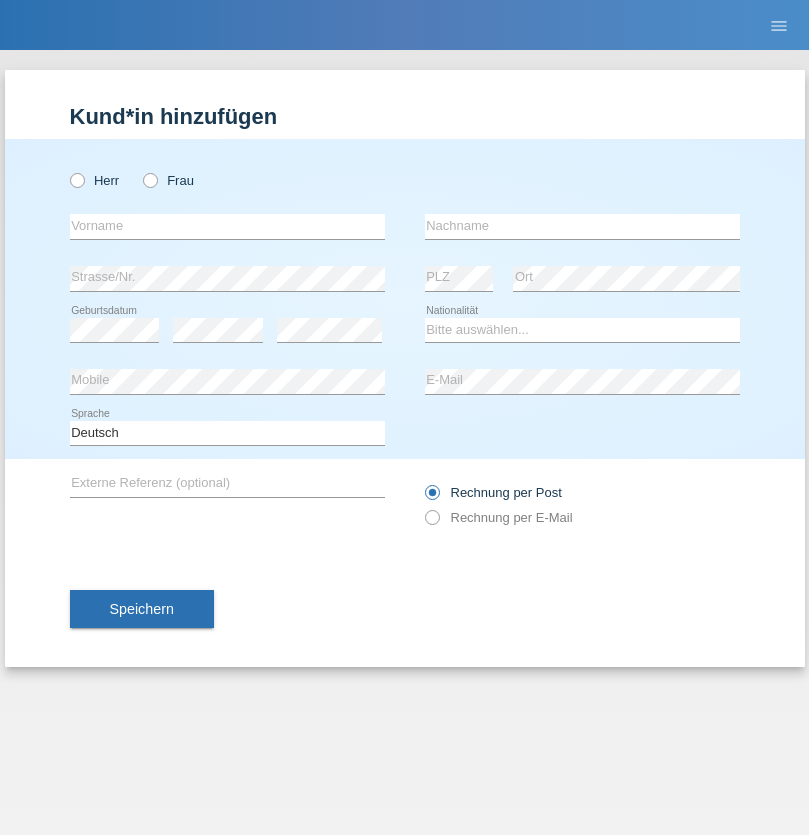 scroll, scrollTop: 0, scrollLeft: 0, axis: both 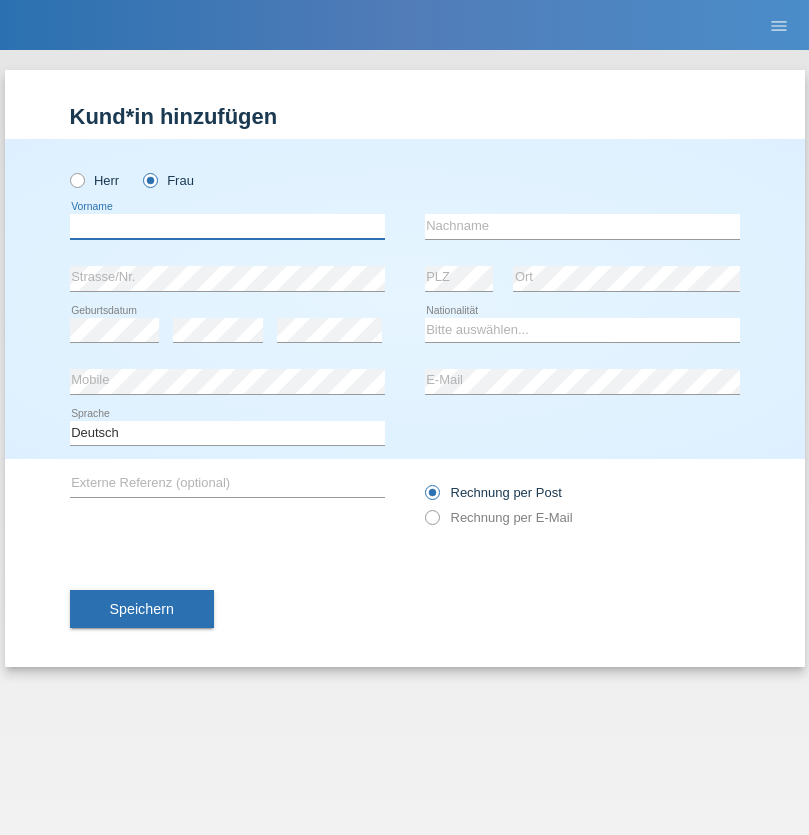 click at bounding box center [227, 226] 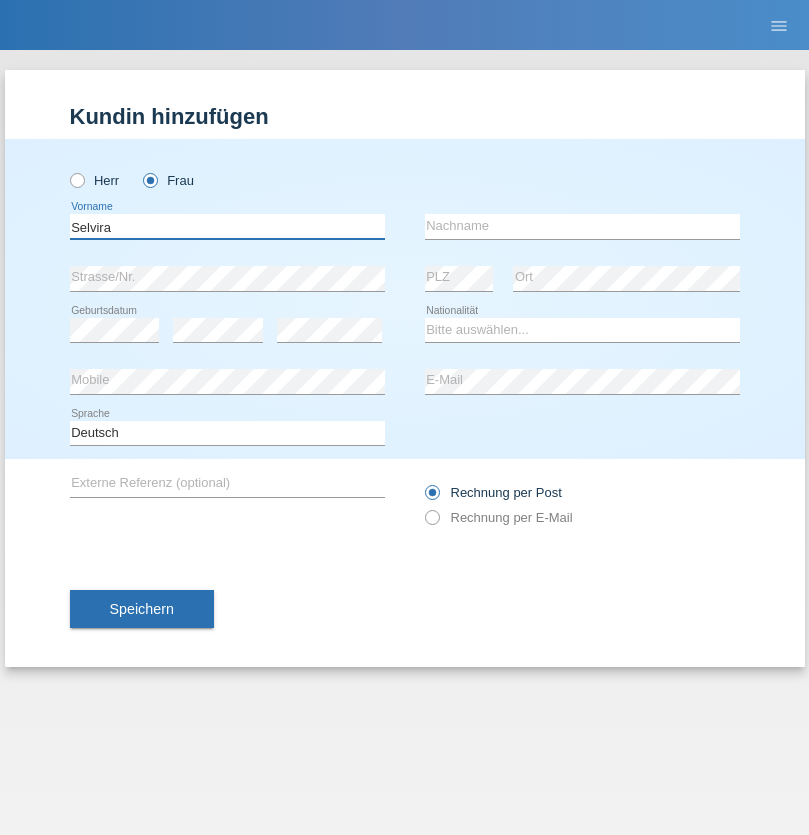 type on "Selvira" 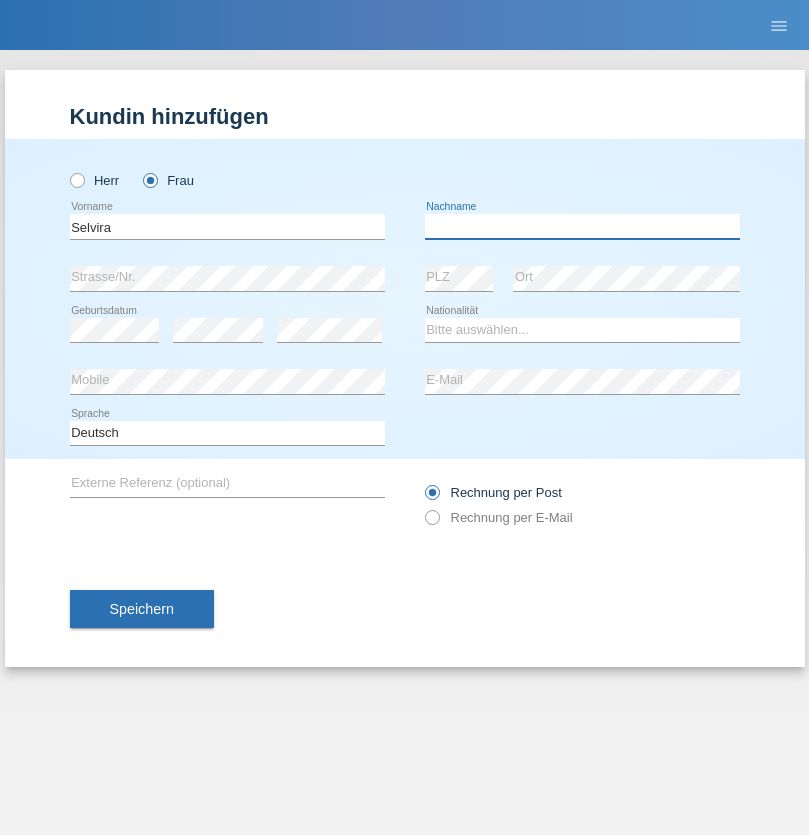 click at bounding box center [582, 226] 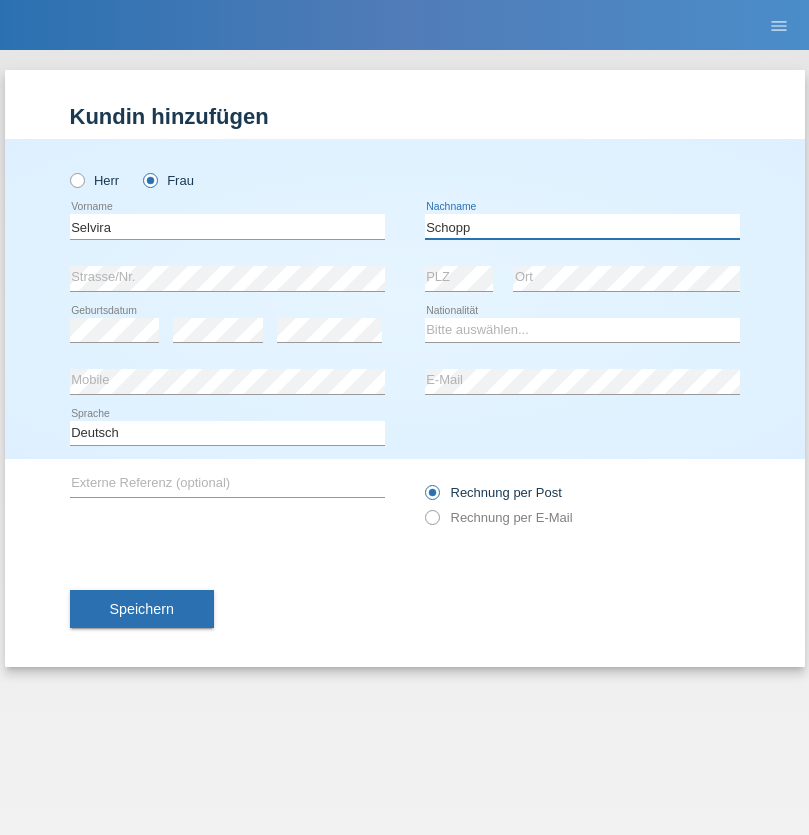 type on "Schopp" 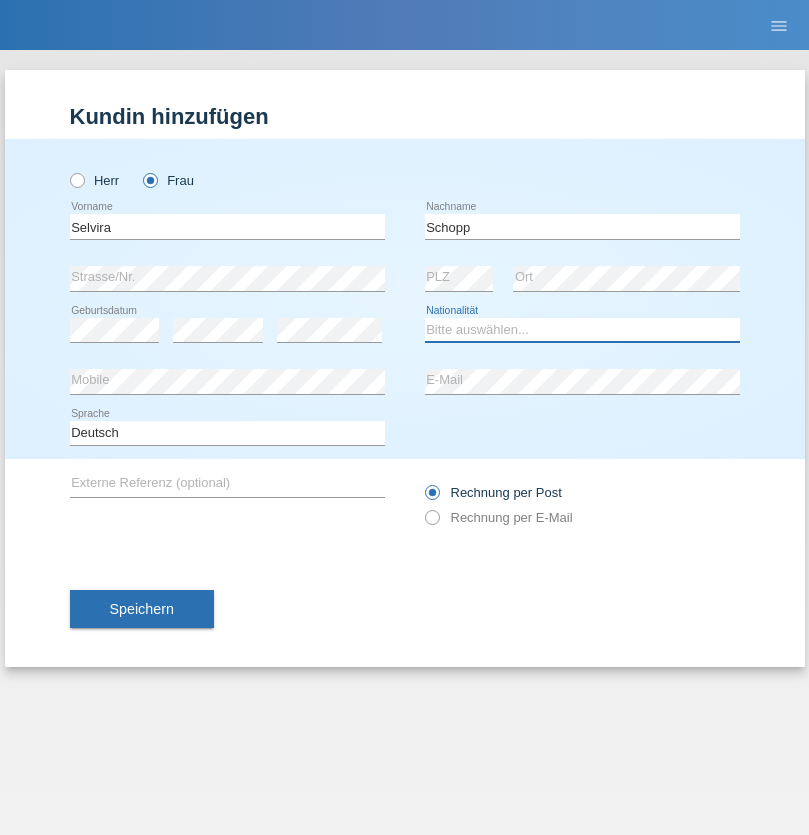 select on "CH" 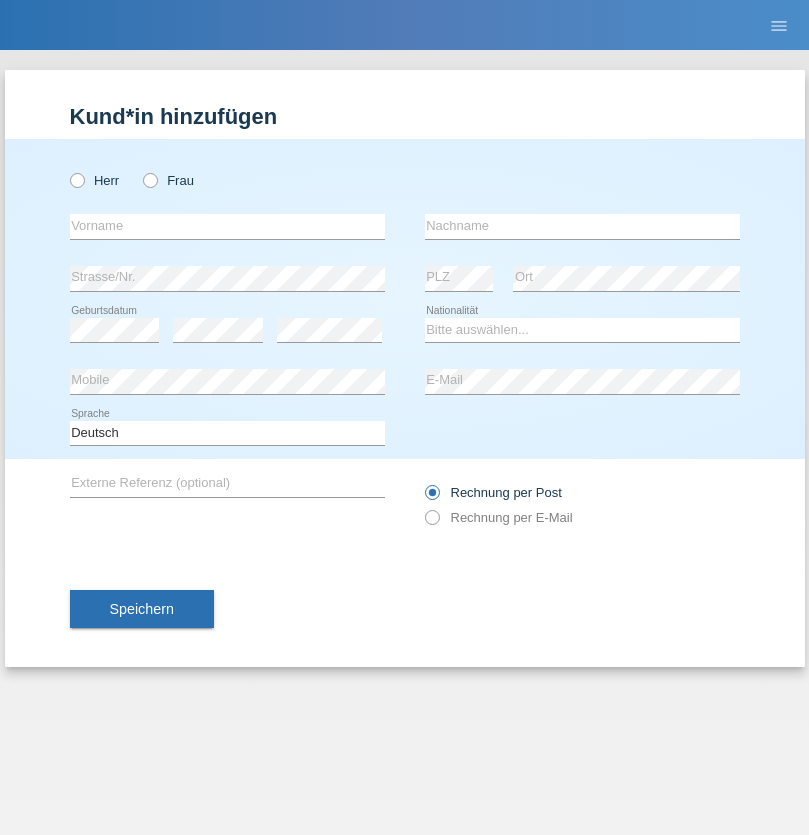 scroll, scrollTop: 0, scrollLeft: 0, axis: both 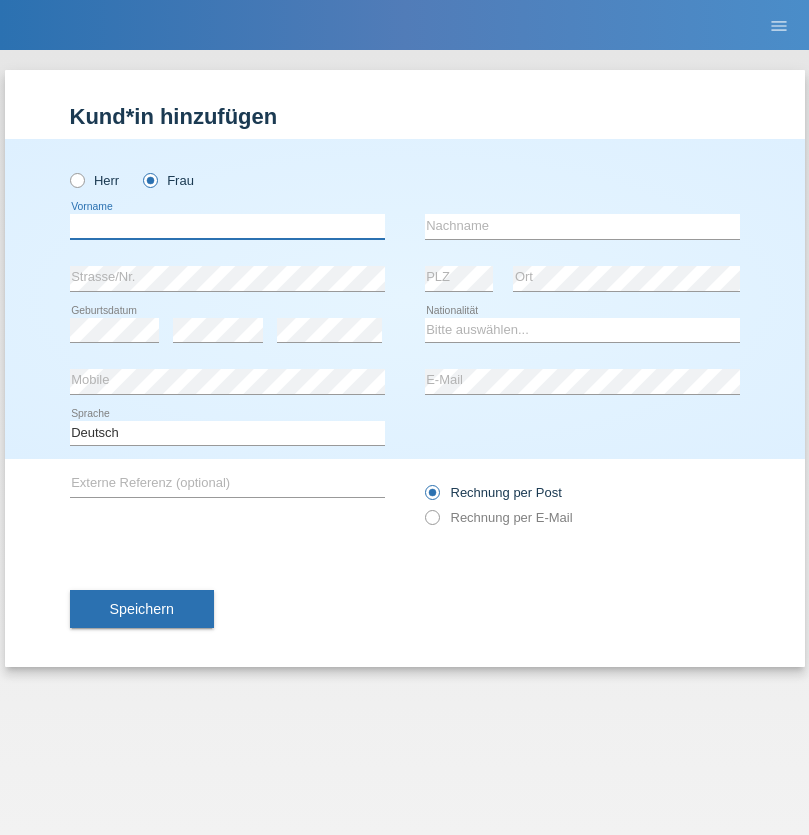 click at bounding box center (227, 226) 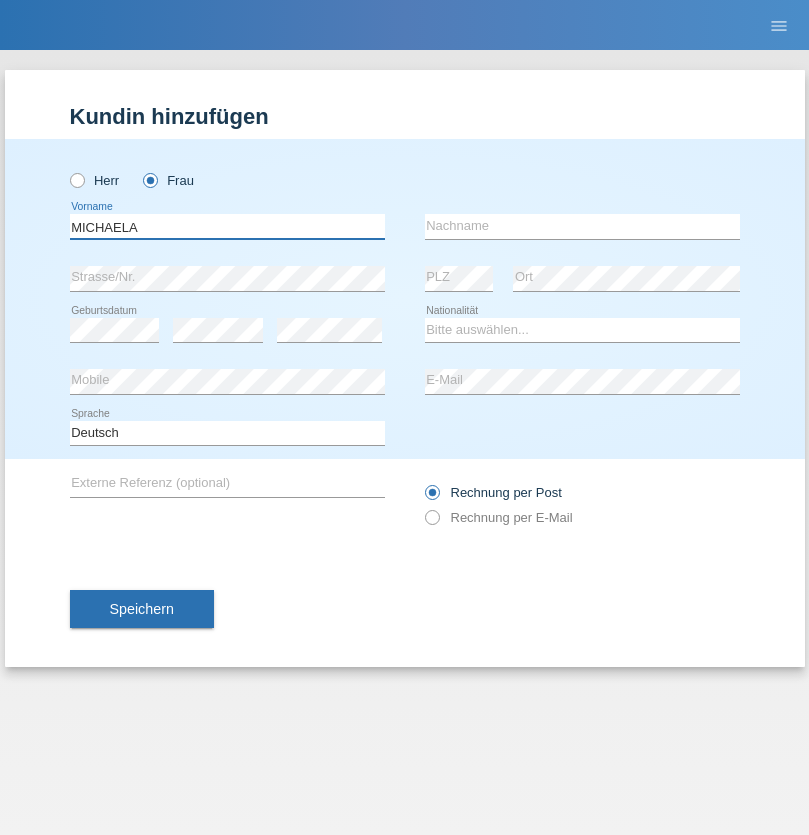 type on "MICHAELA" 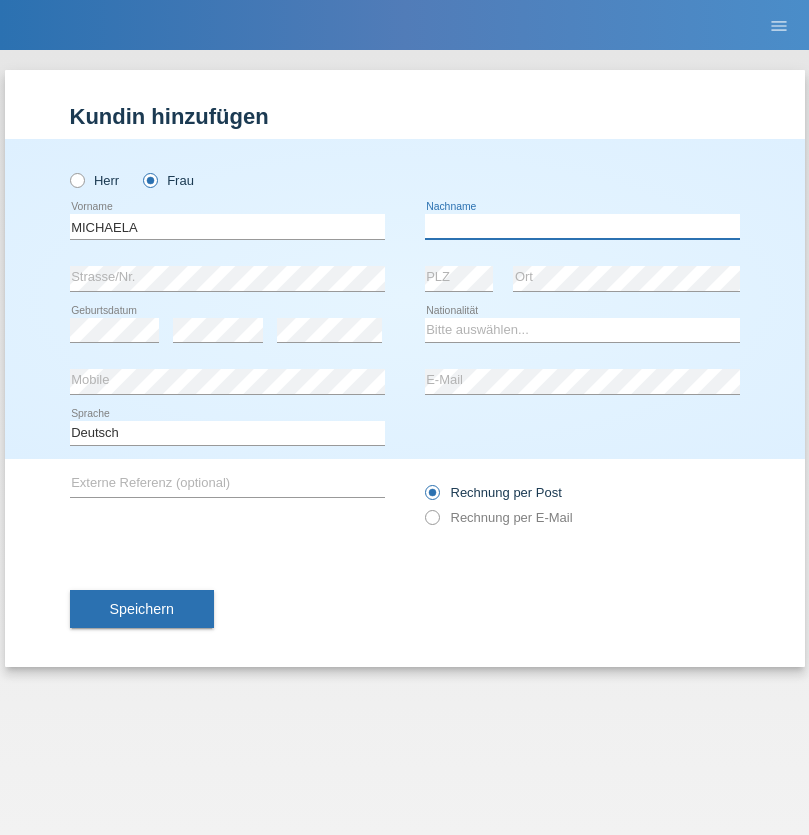click at bounding box center [582, 226] 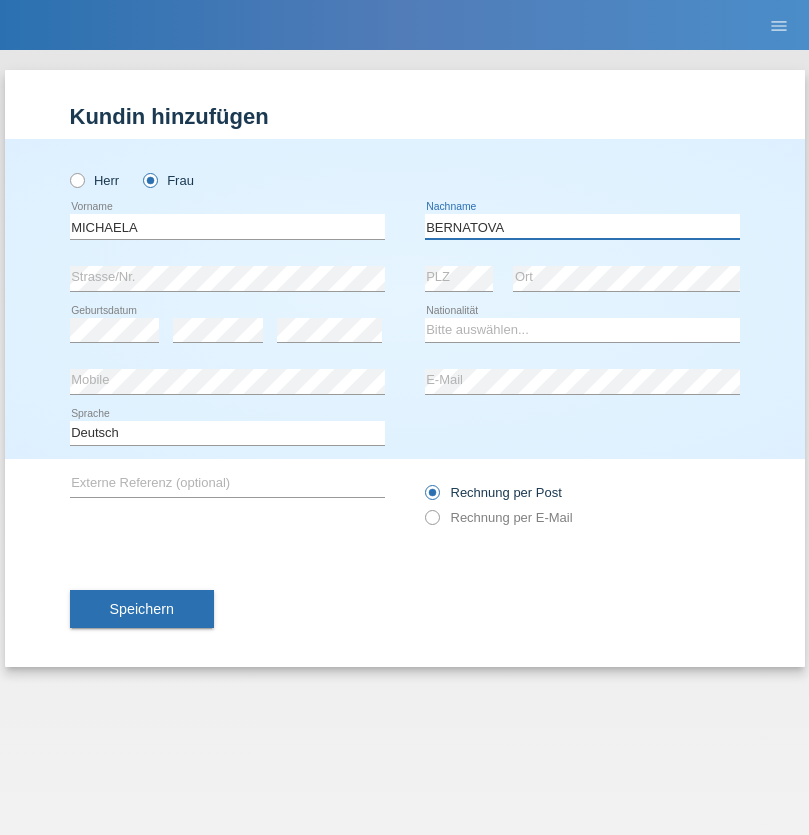 type on "BERNATOVA" 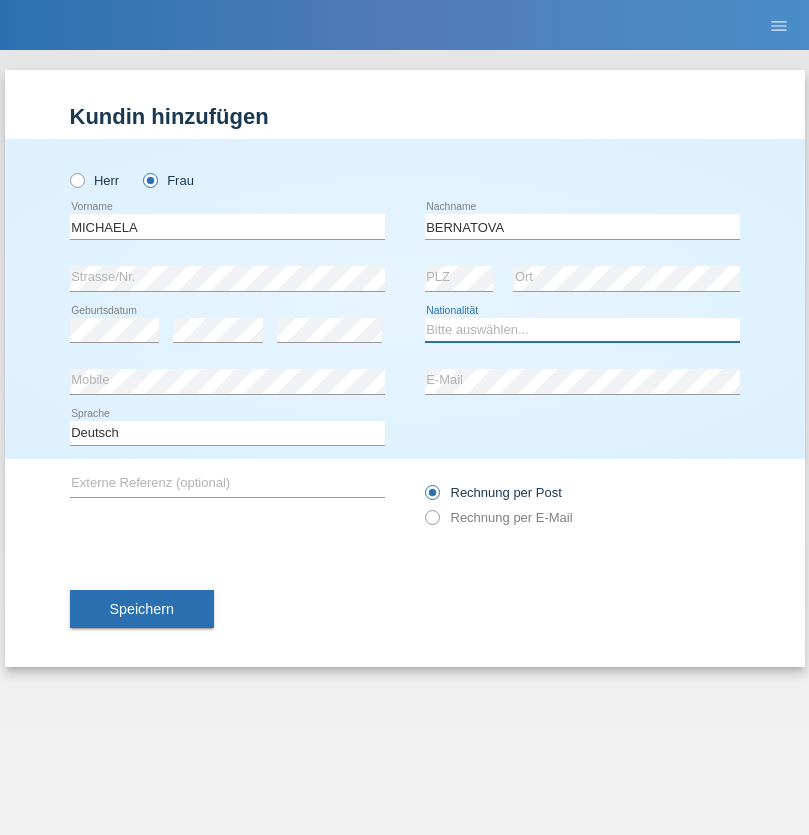 select on "SK" 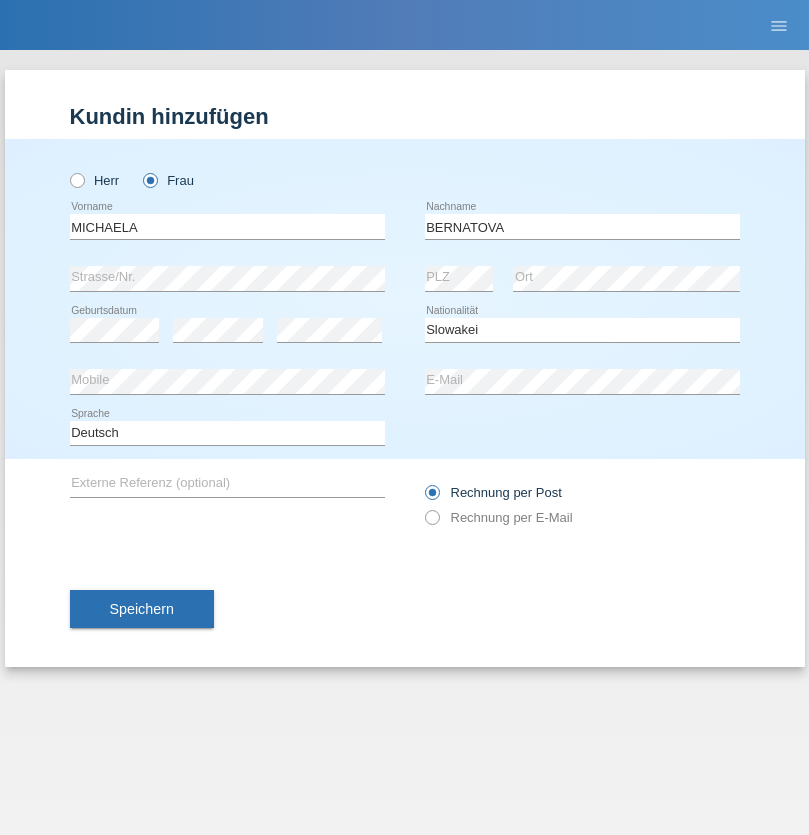 select on "C" 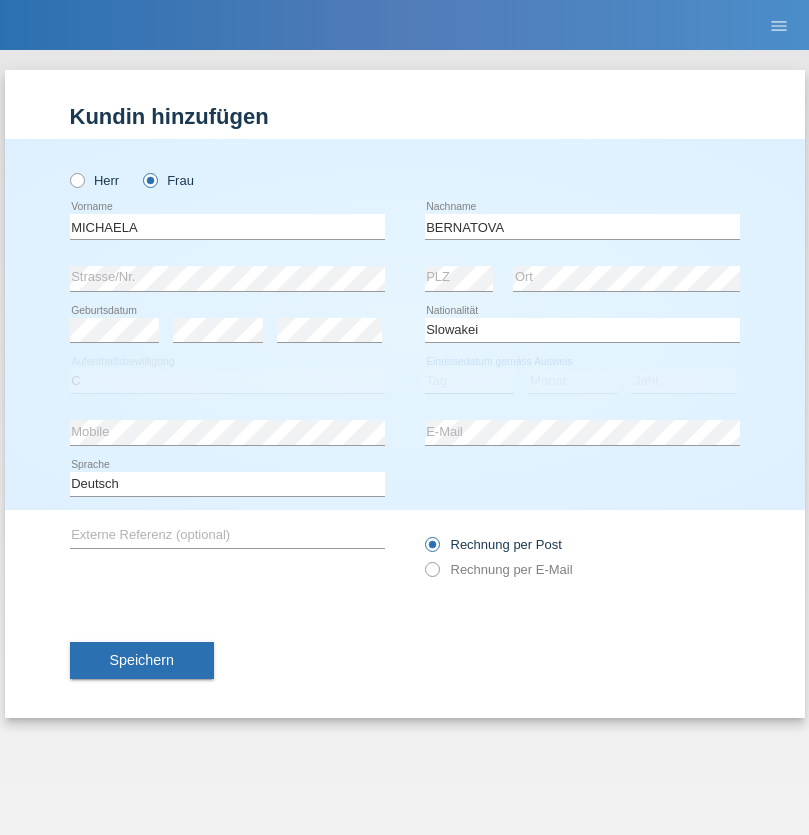 select on "05" 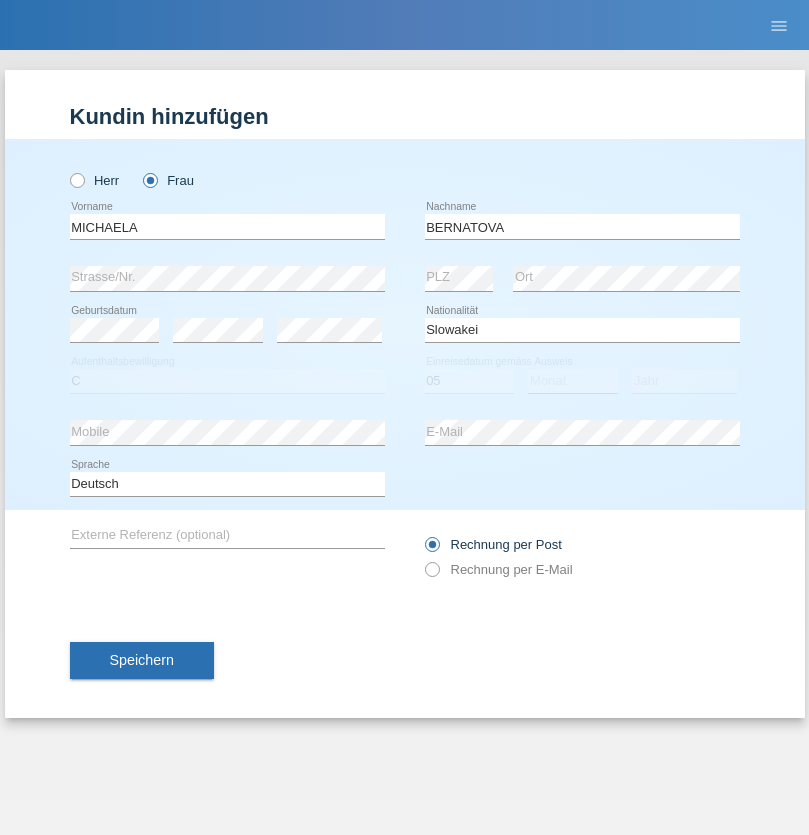 select on "04" 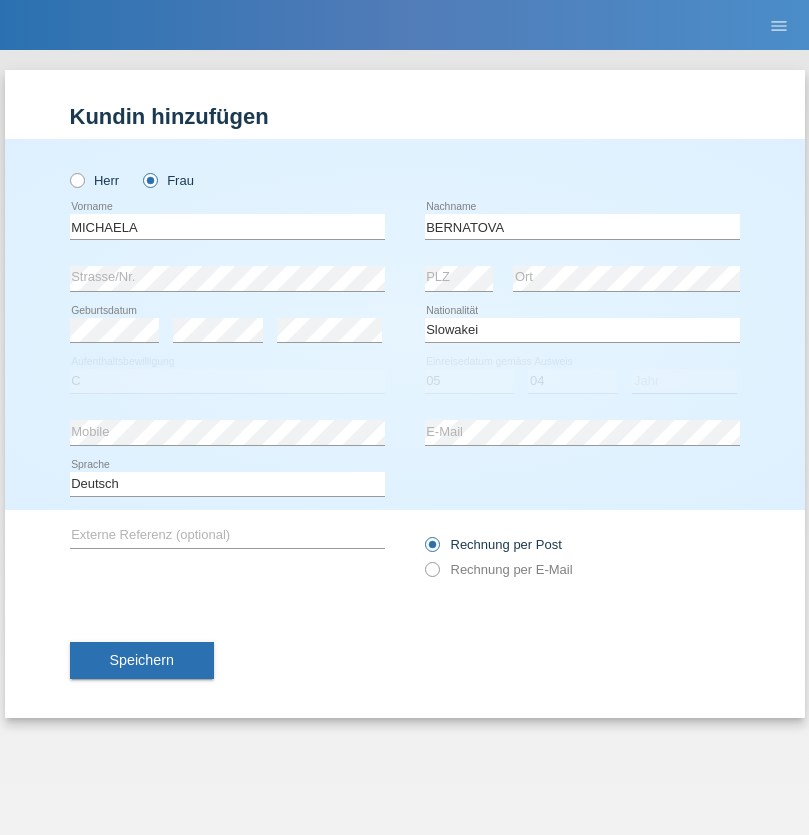 select on "2014" 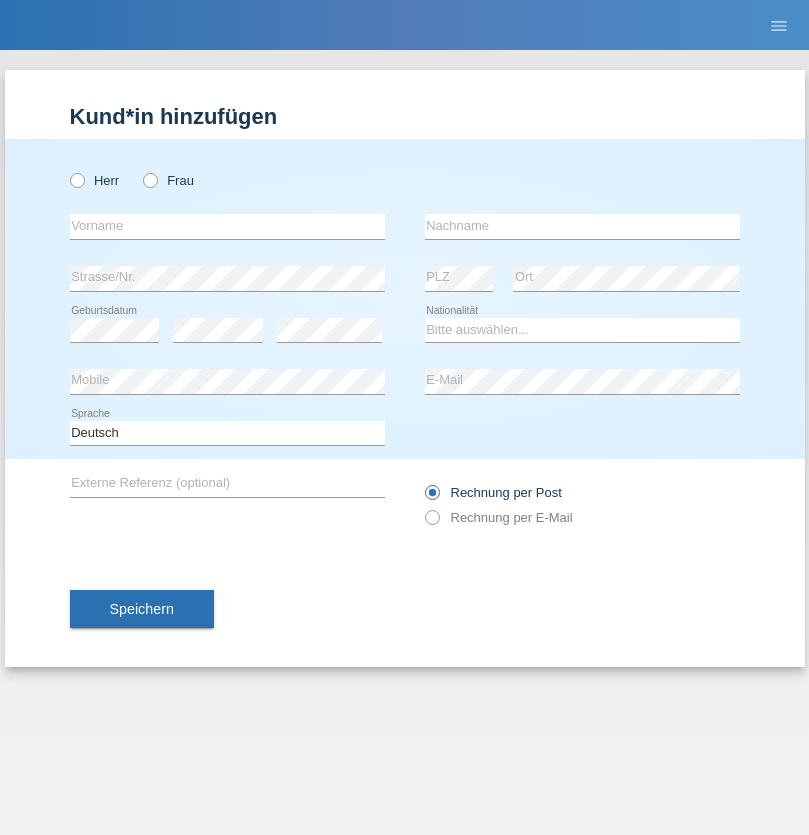 scroll, scrollTop: 0, scrollLeft: 0, axis: both 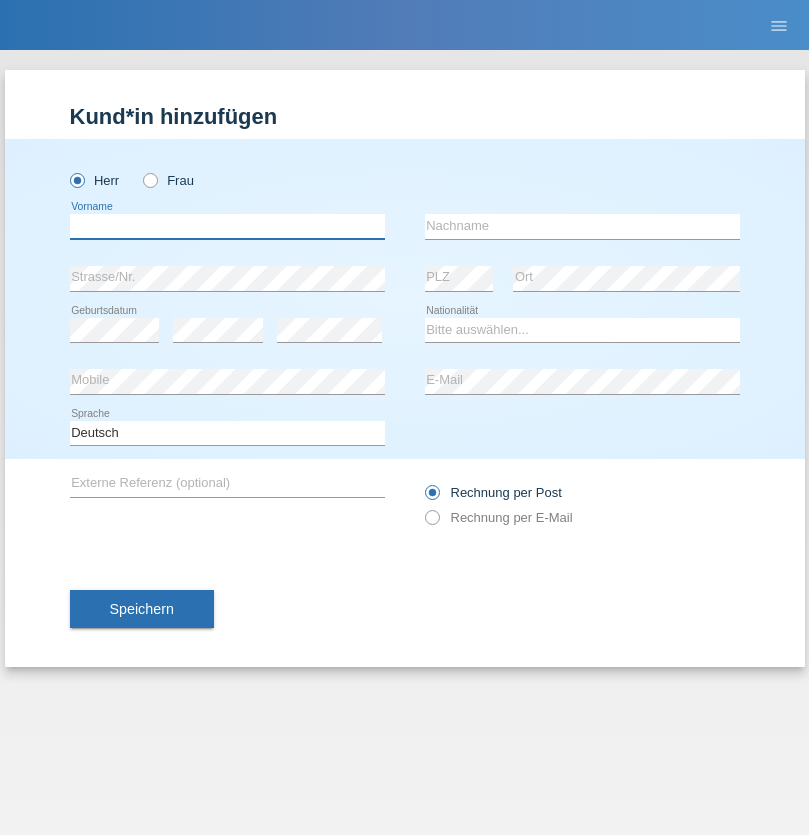 click at bounding box center [227, 226] 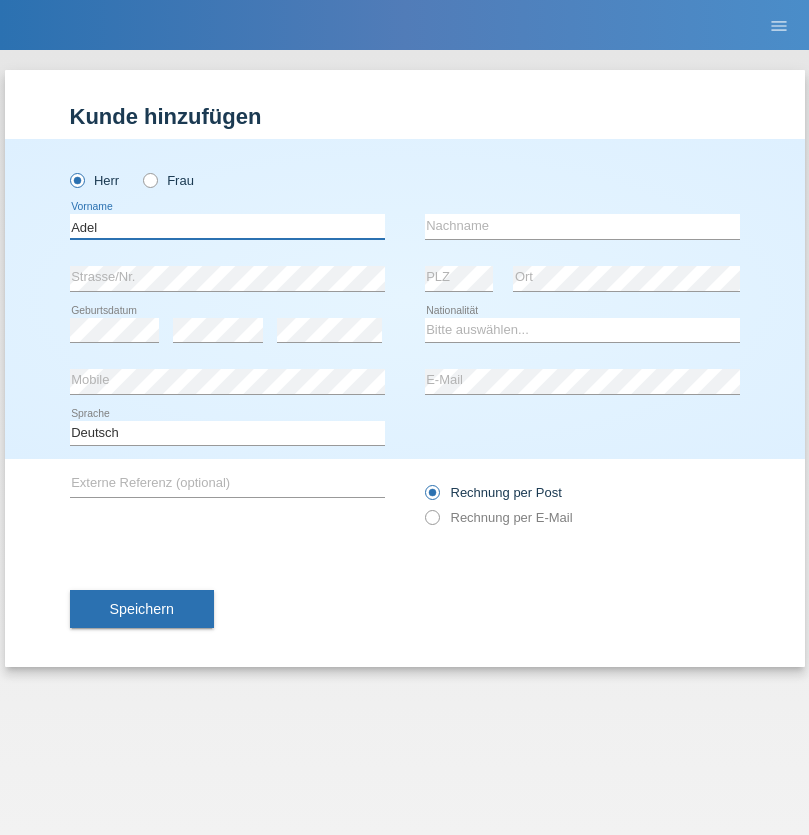 type on "Adel" 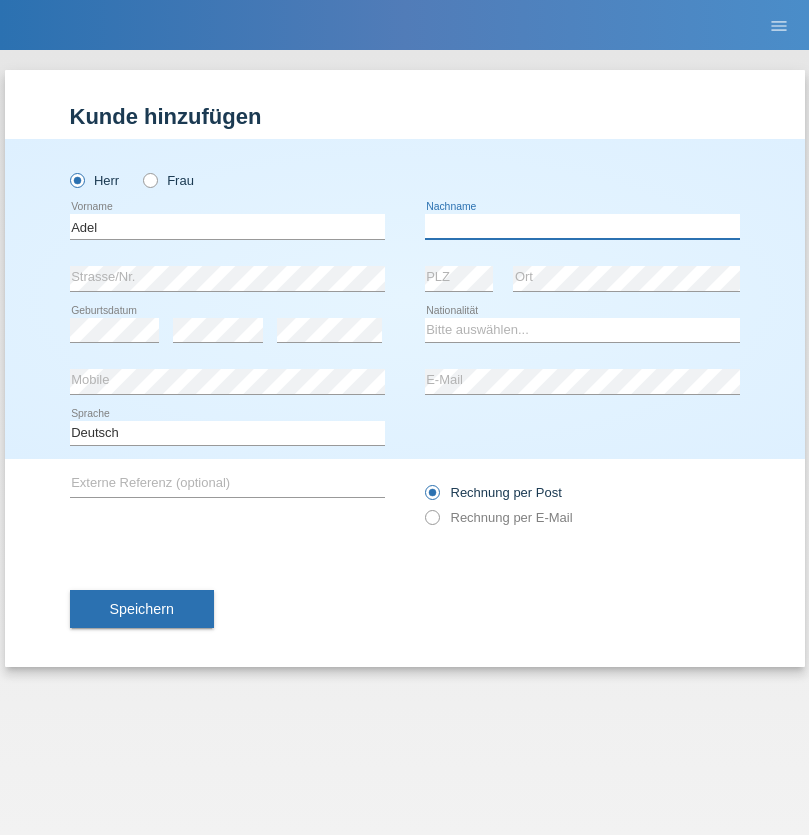 click at bounding box center (582, 226) 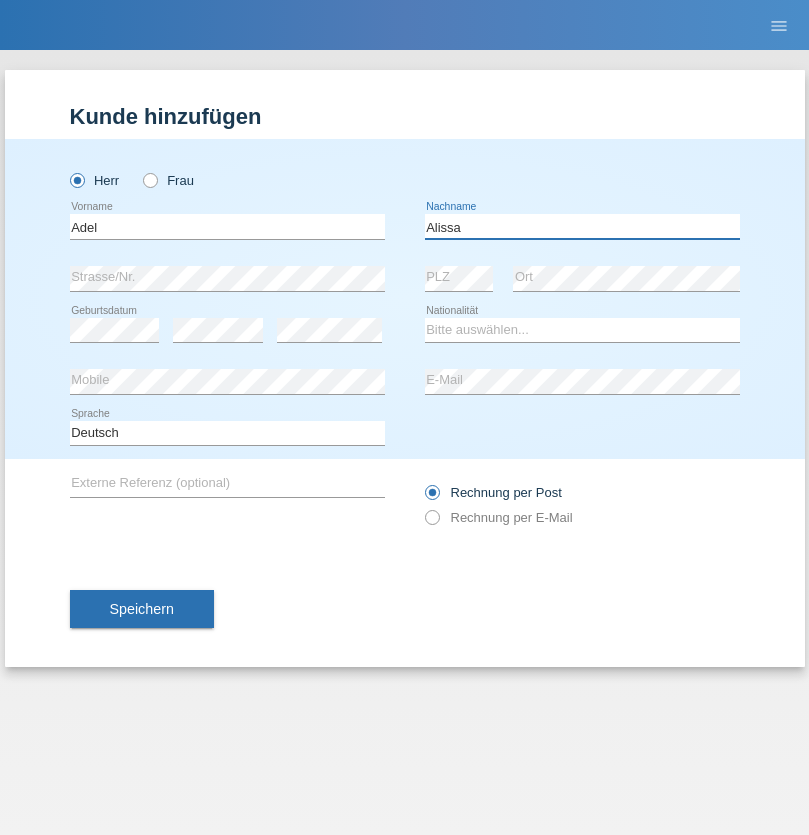 type on "Alissa" 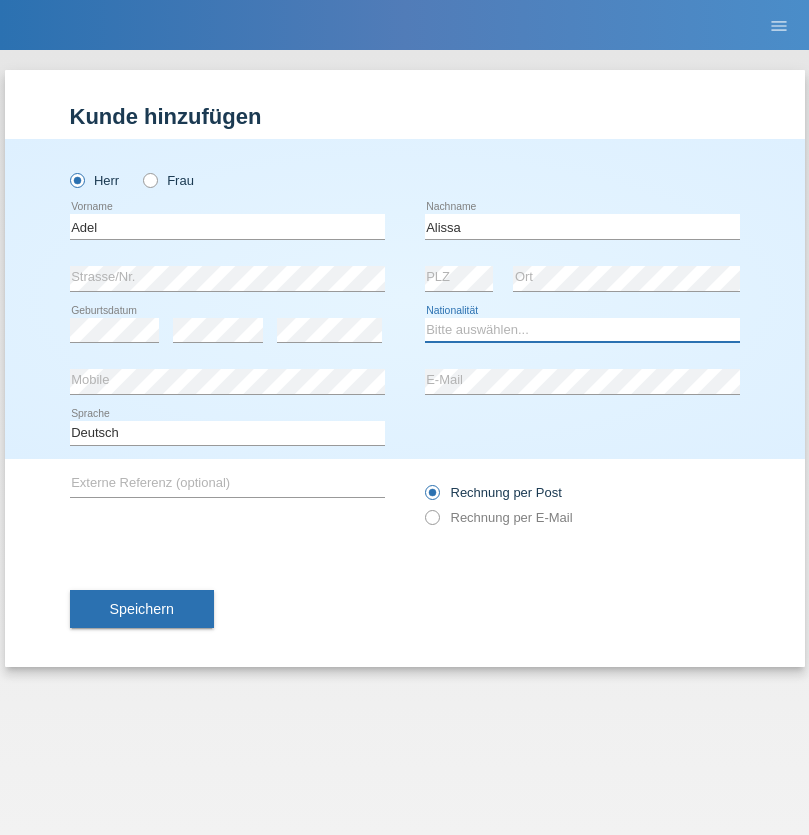 select on "SY" 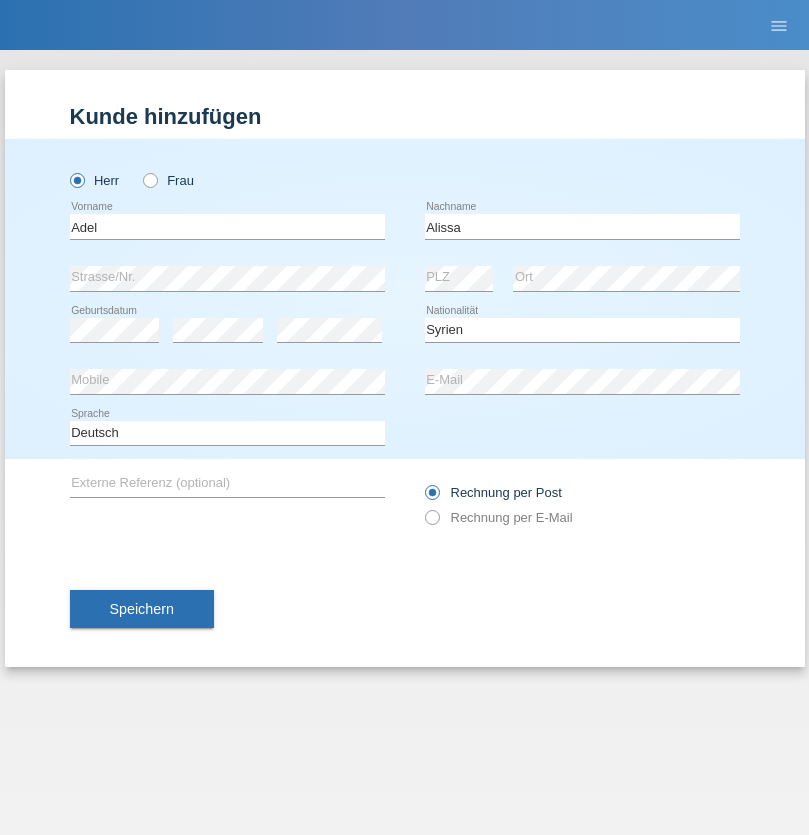 select on "C" 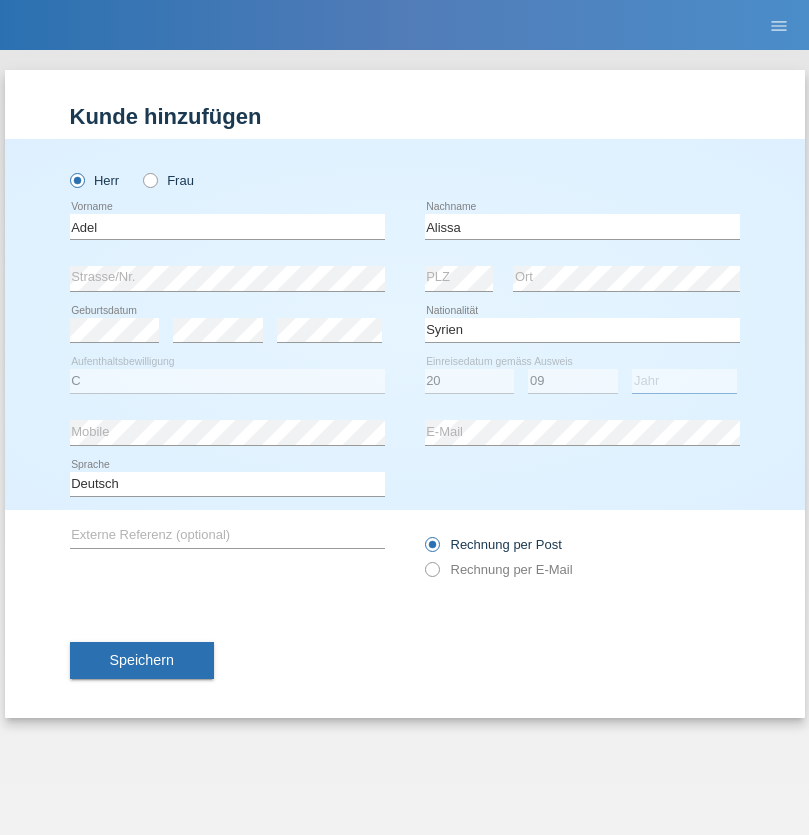 select on "2018" 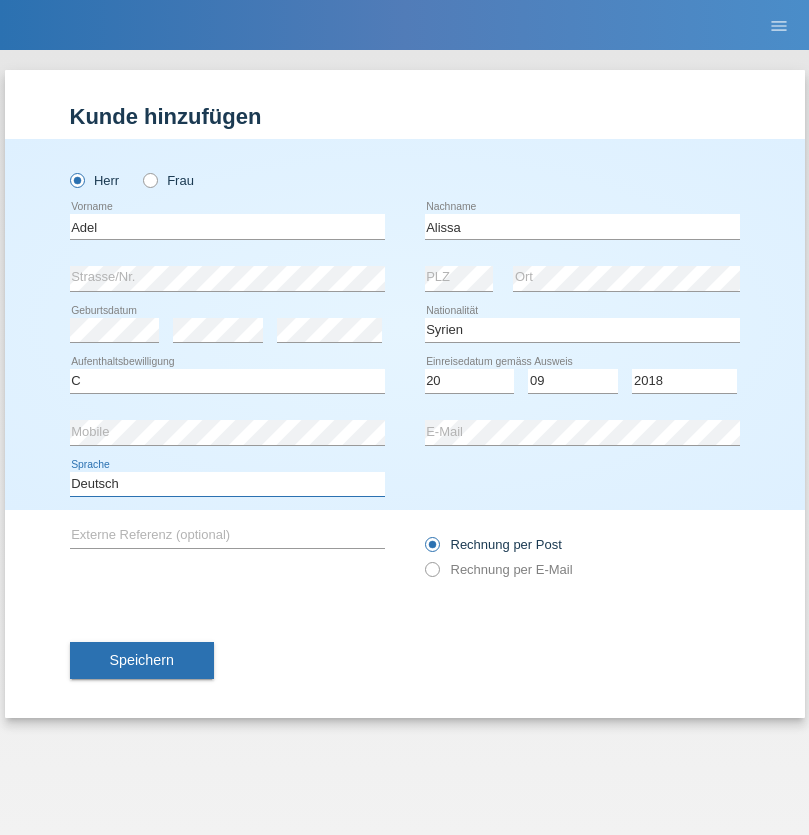 select on "en" 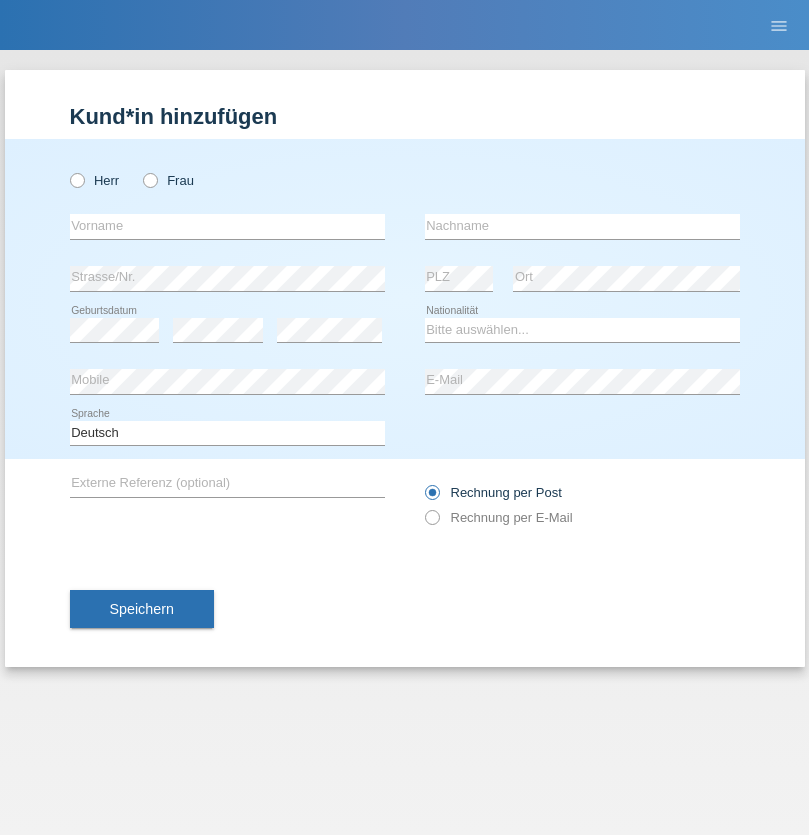 scroll, scrollTop: 0, scrollLeft: 0, axis: both 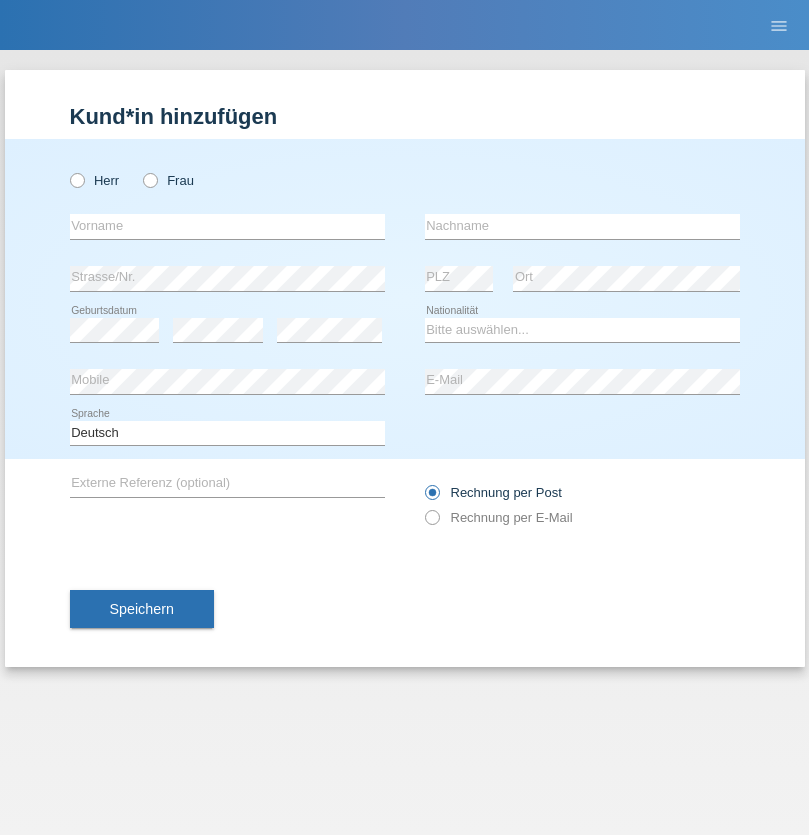 radio on "true" 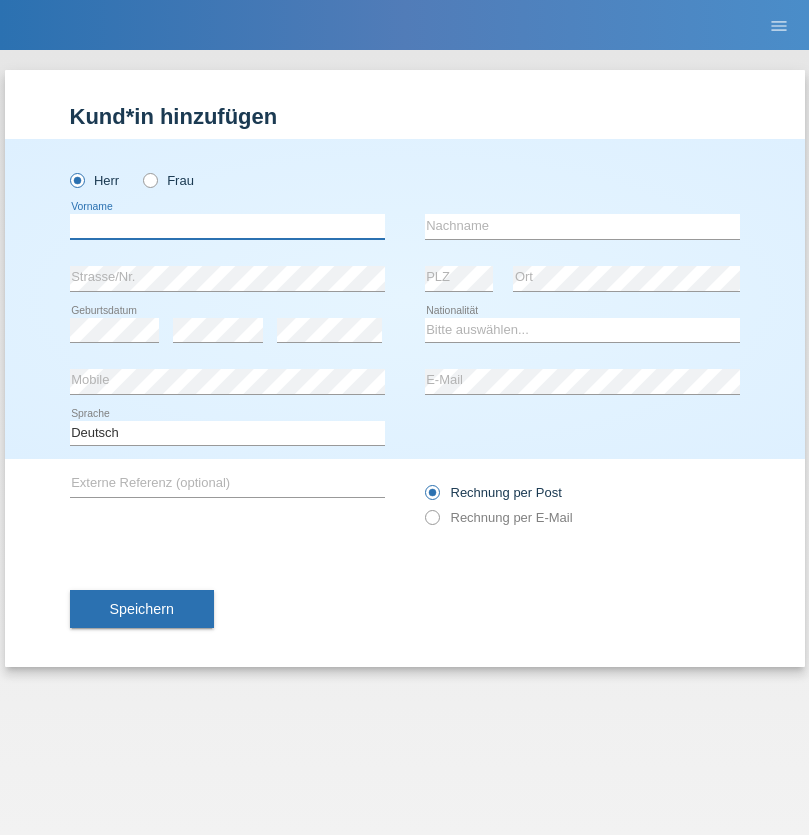 click at bounding box center [227, 226] 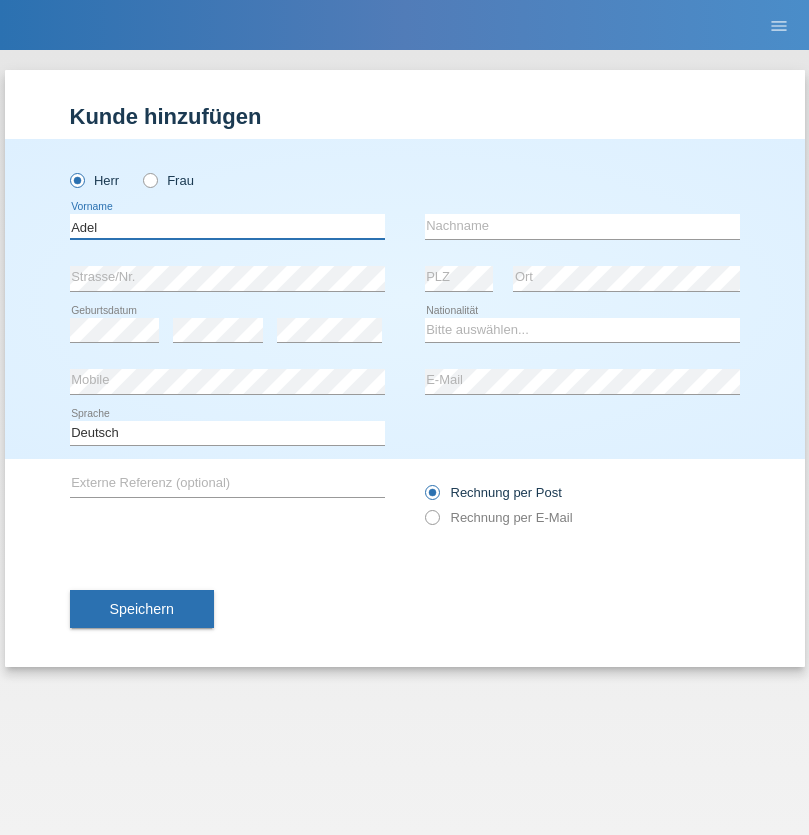 type on "Adel" 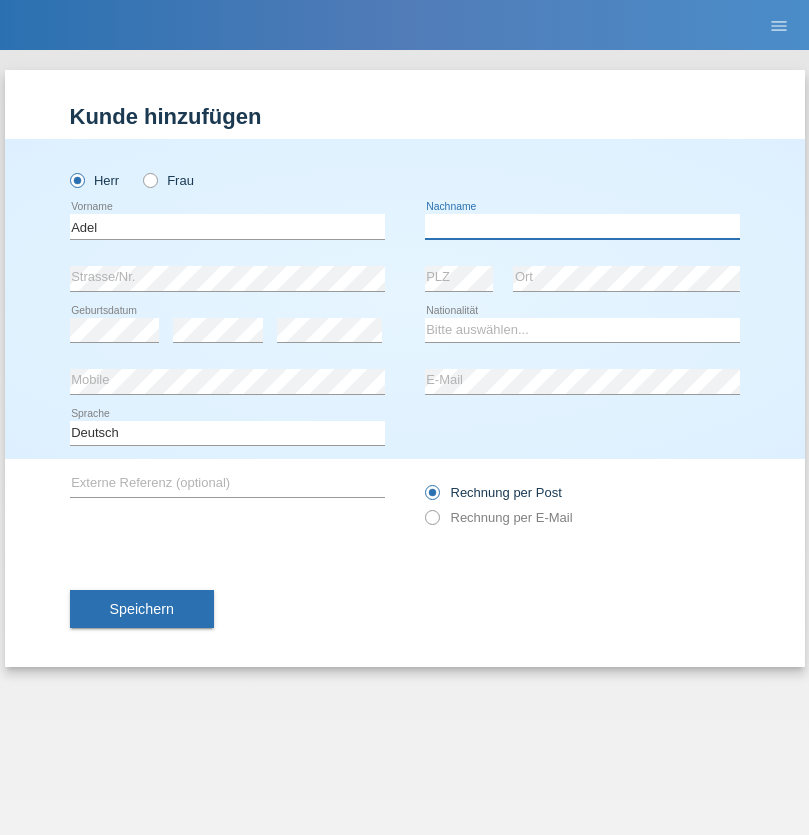 click at bounding box center (582, 226) 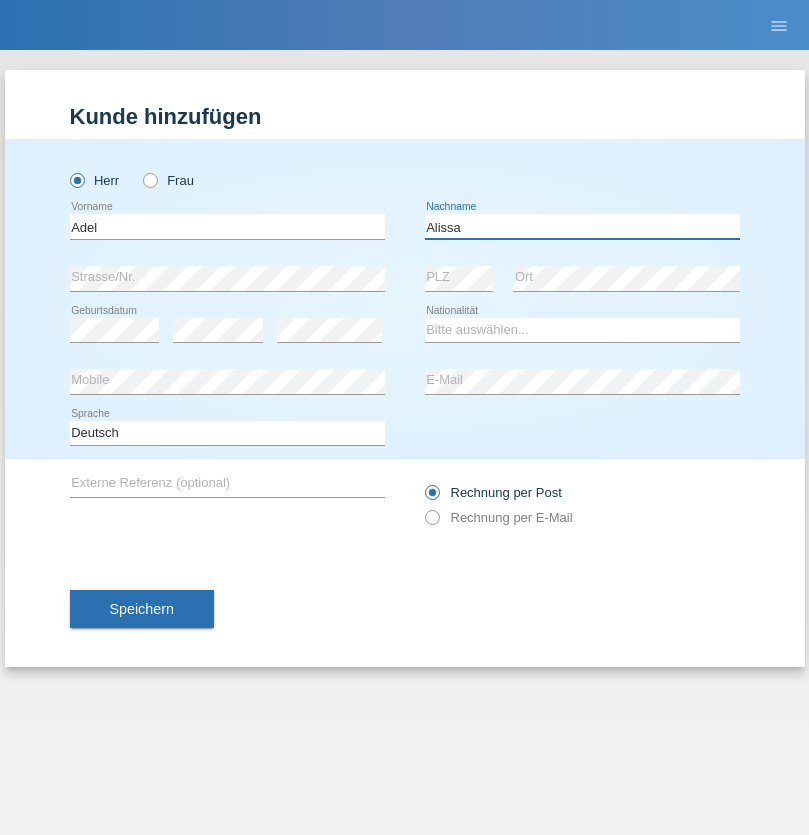 type on "Alissa" 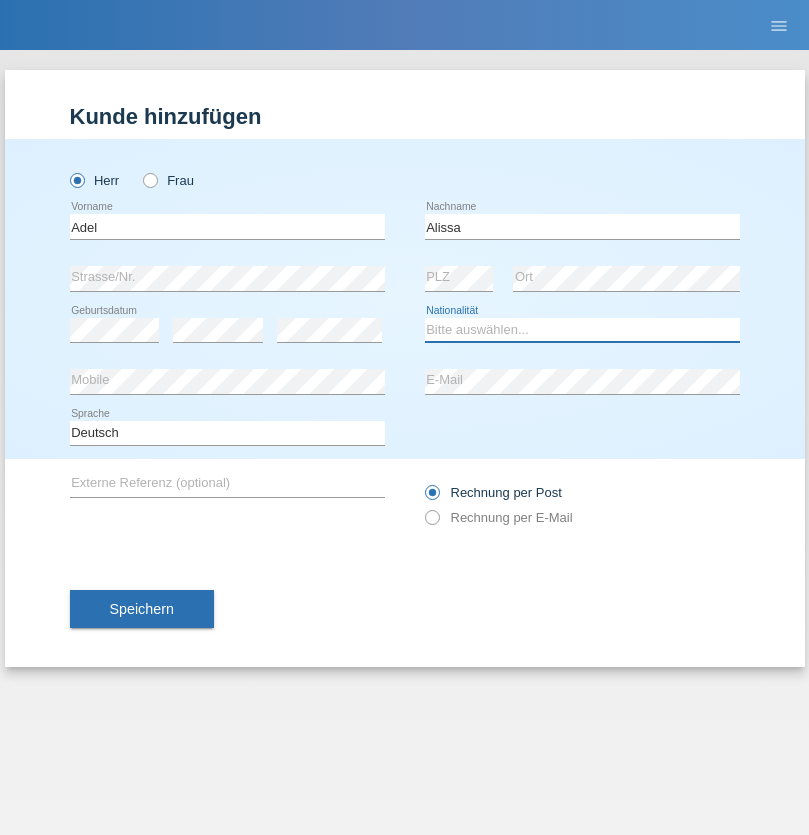 select on "SY" 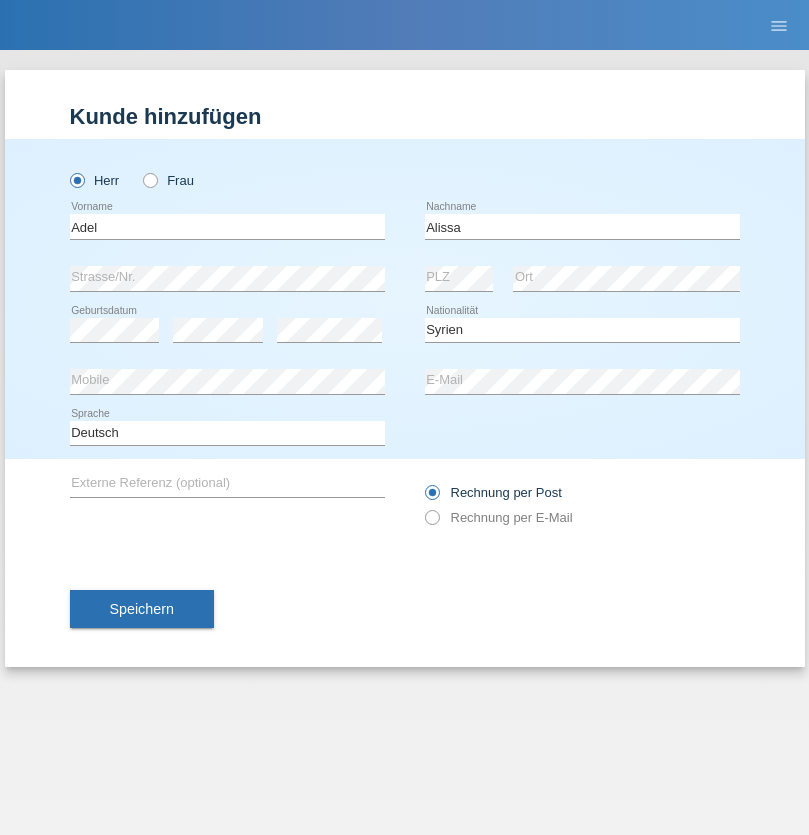 select on "C" 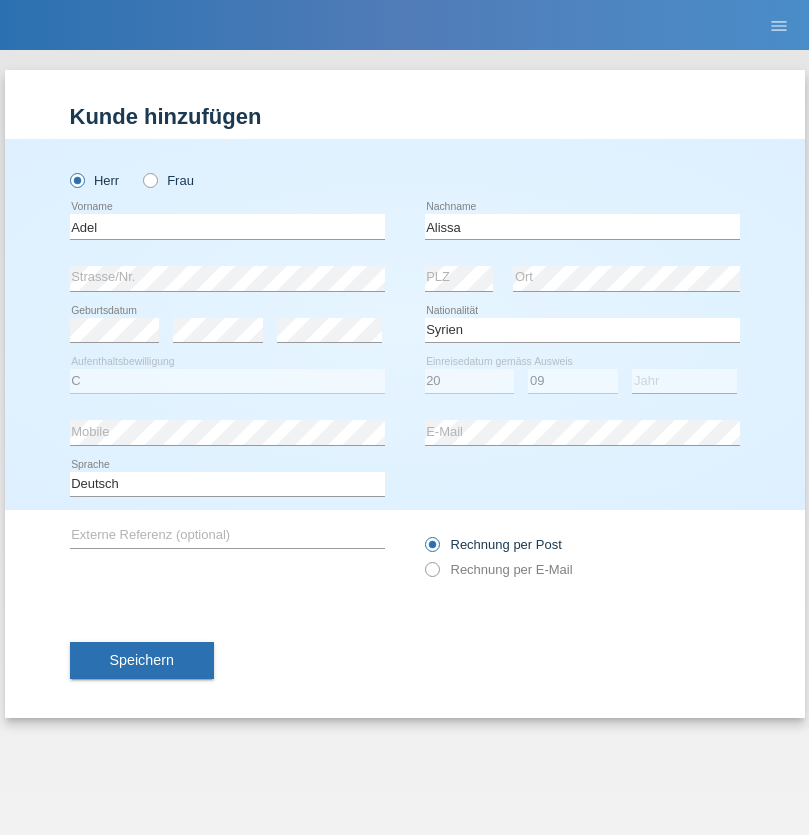 select on "2018" 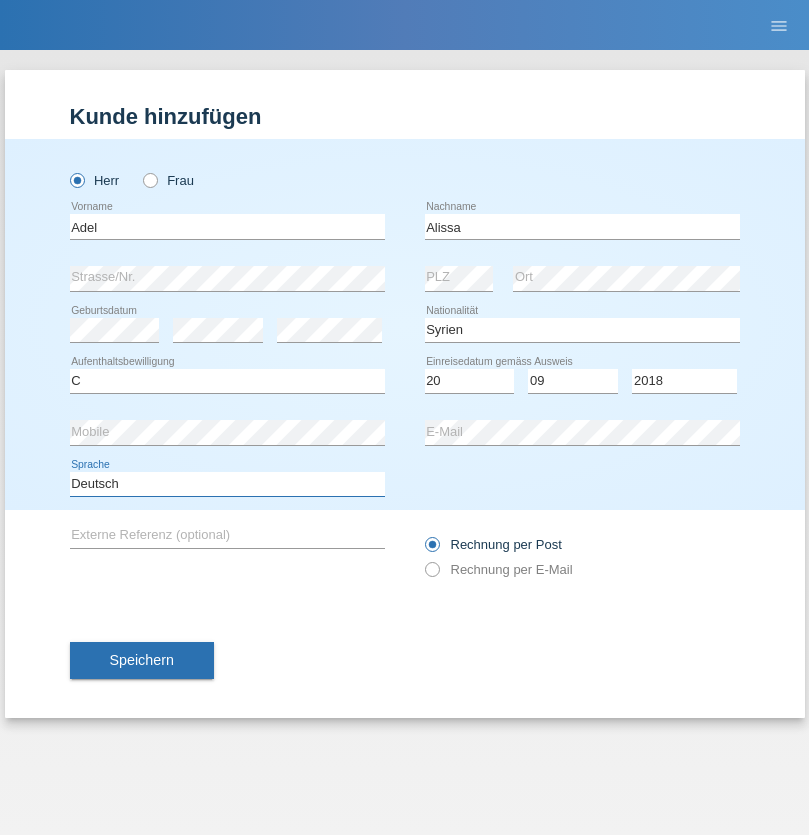 select on "en" 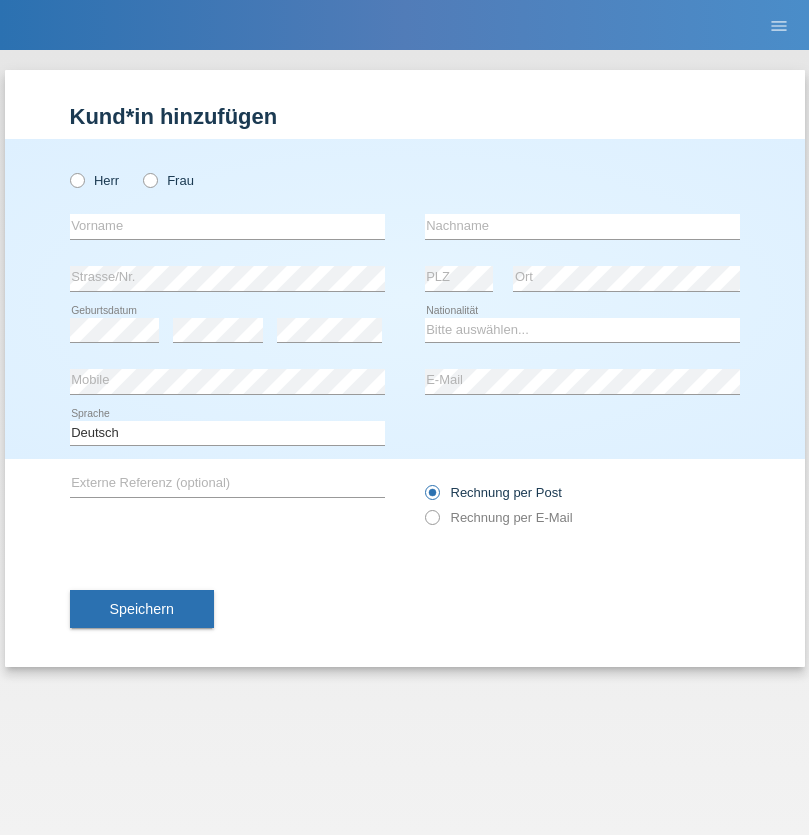 scroll, scrollTop: 0, scrollLeft: 0, axis: both 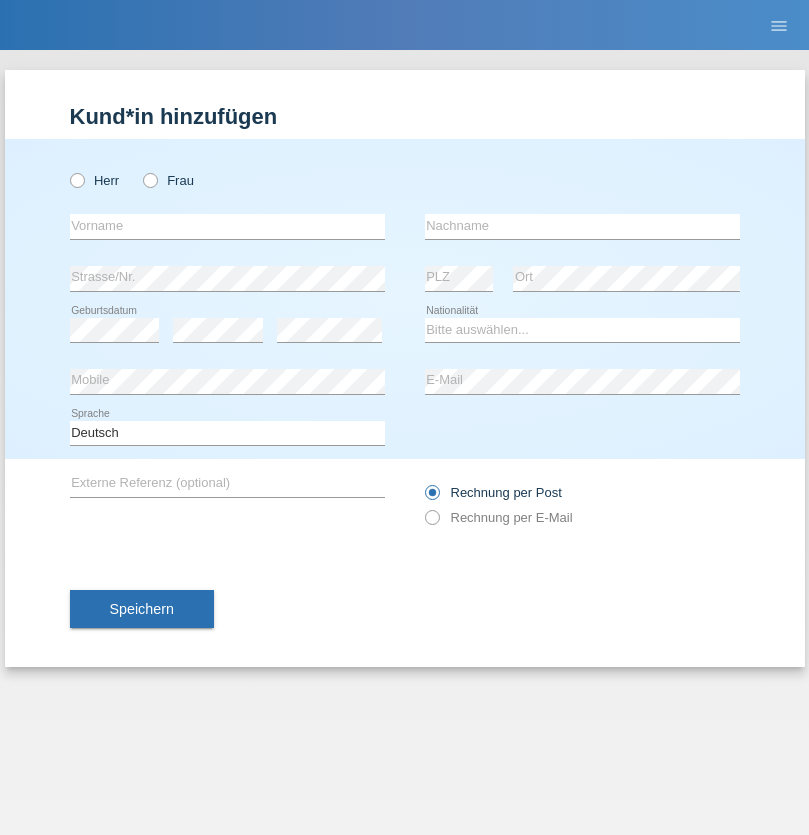 radio on "true" 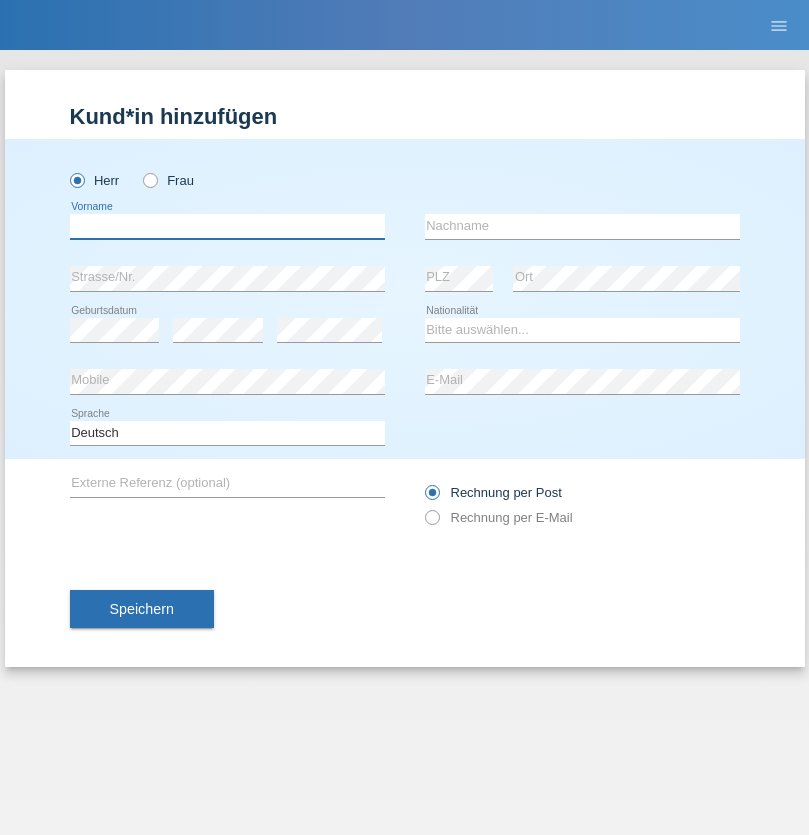 click at bounding box center [227, 226] 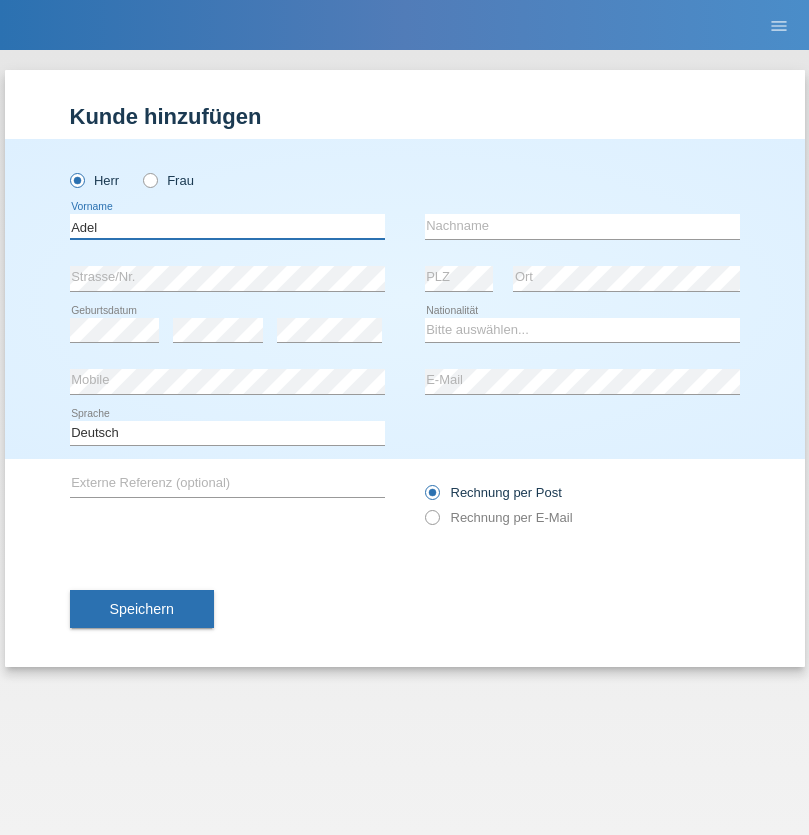 type on "Adel" 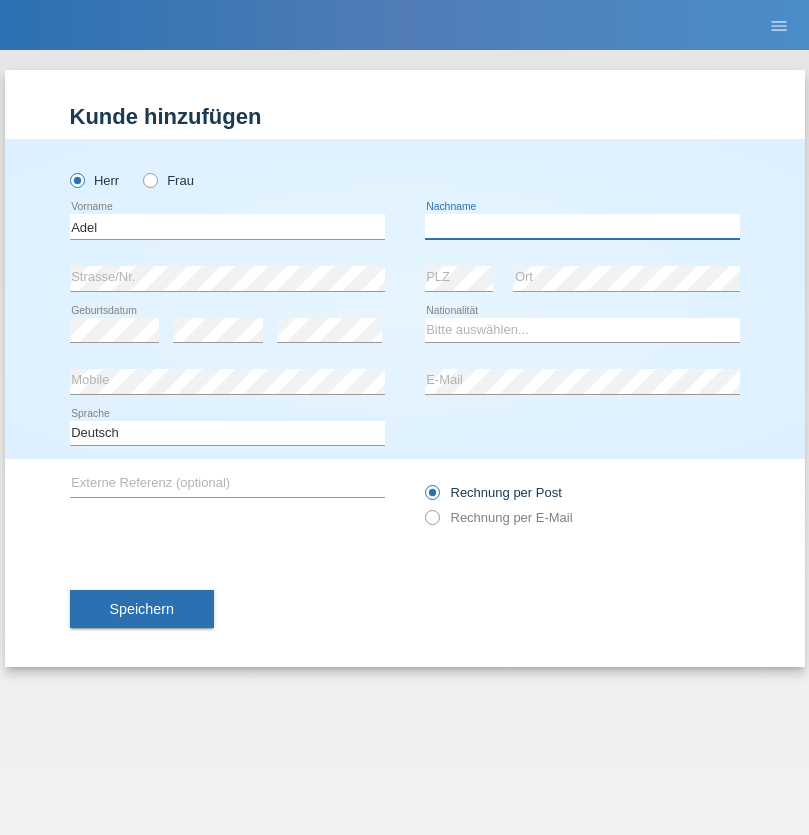 click at bounding box center [582, 226] 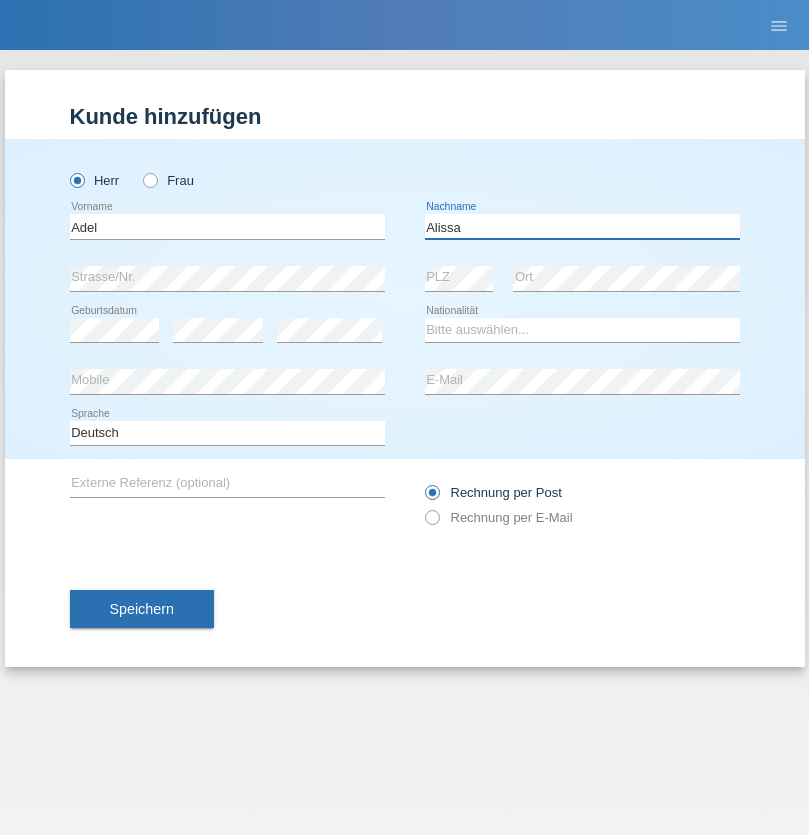type on "Alissa" 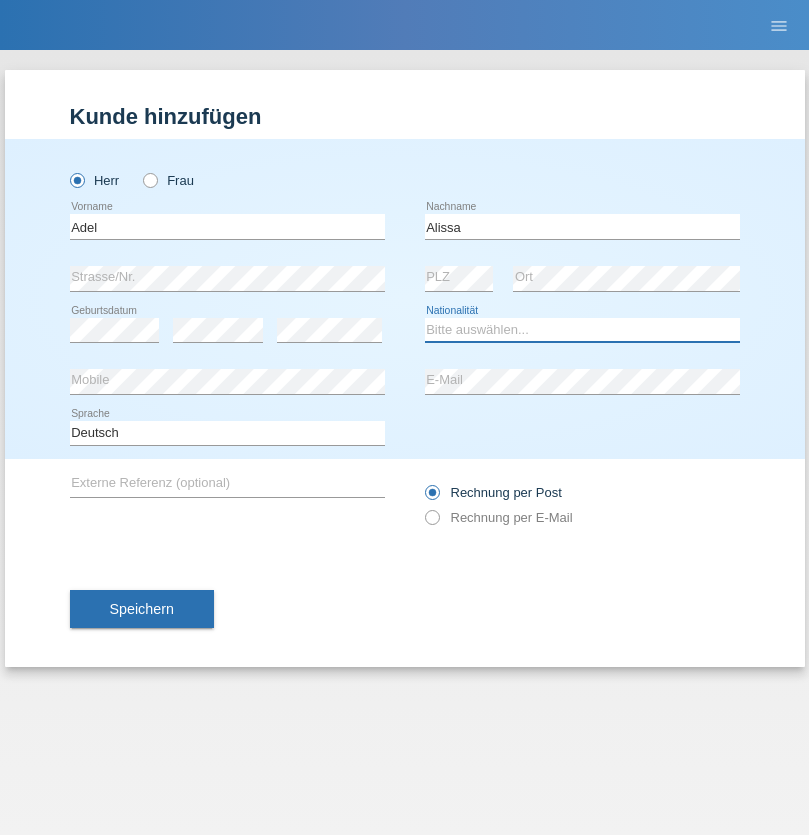 select on "SY" 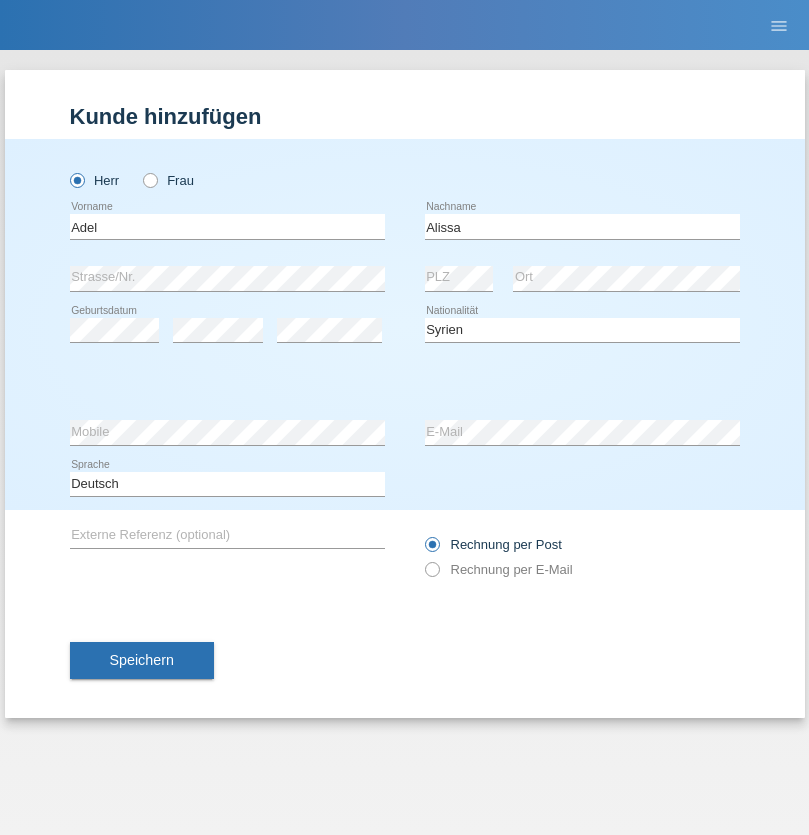 select on "C" 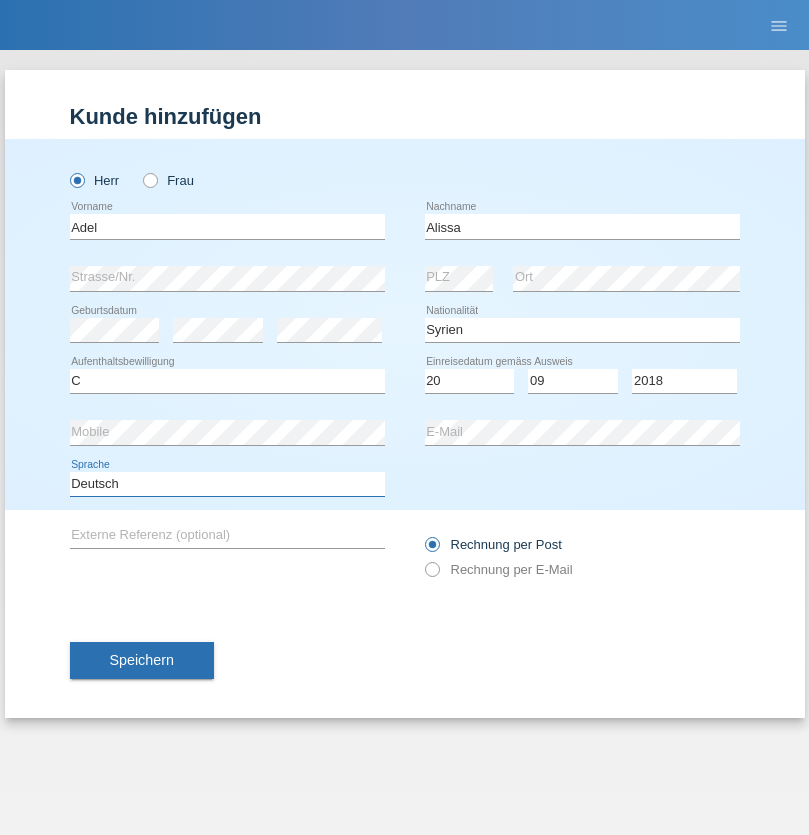 select on "en" 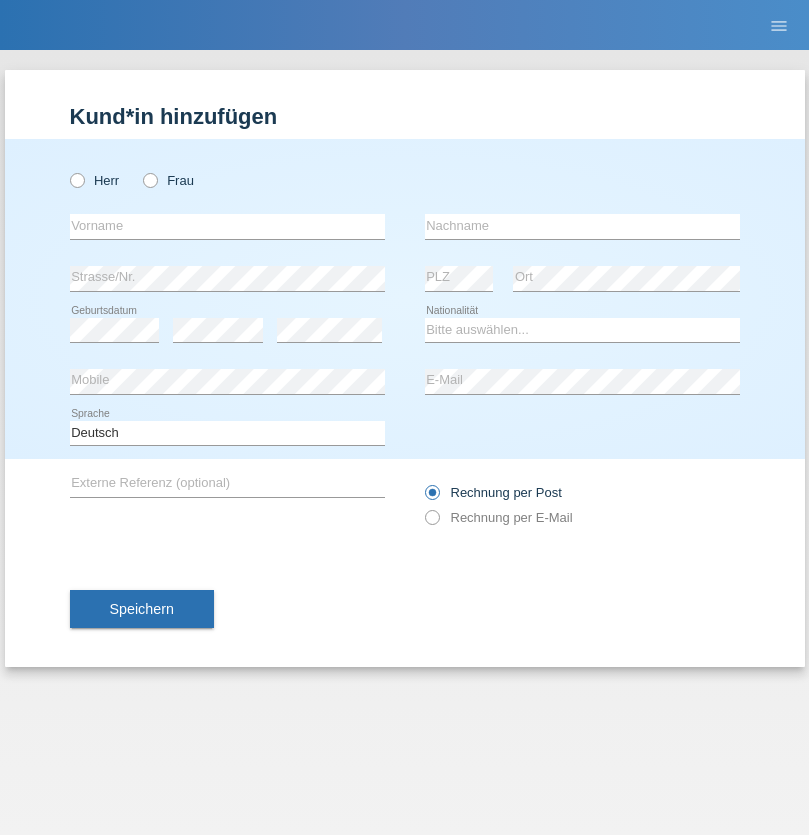 scroll, scrollTop: 0, scrollLeft: 0, axis: both 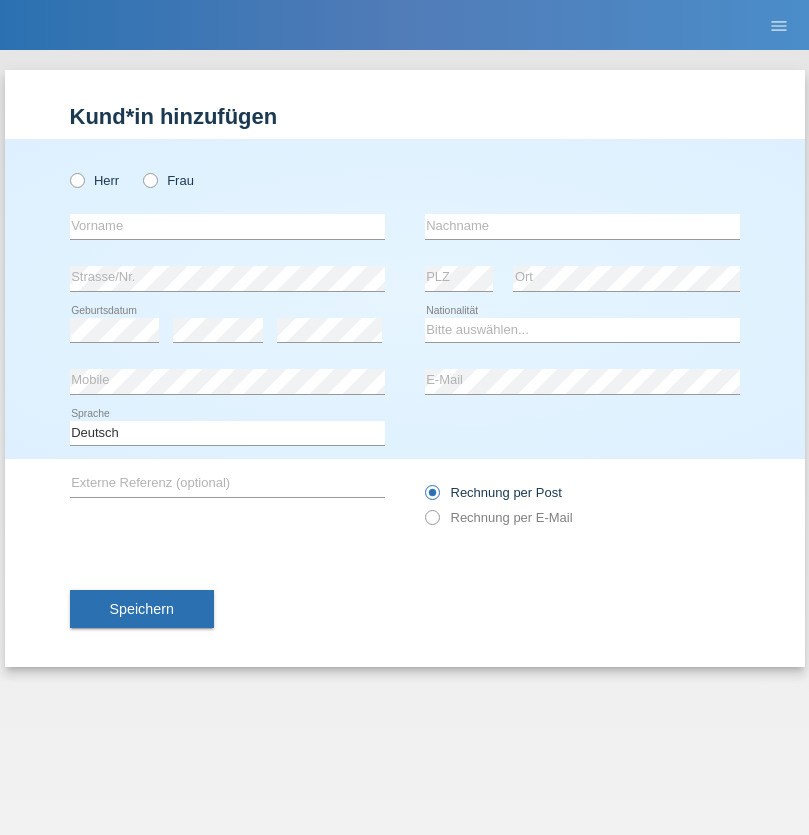 radio on "true" 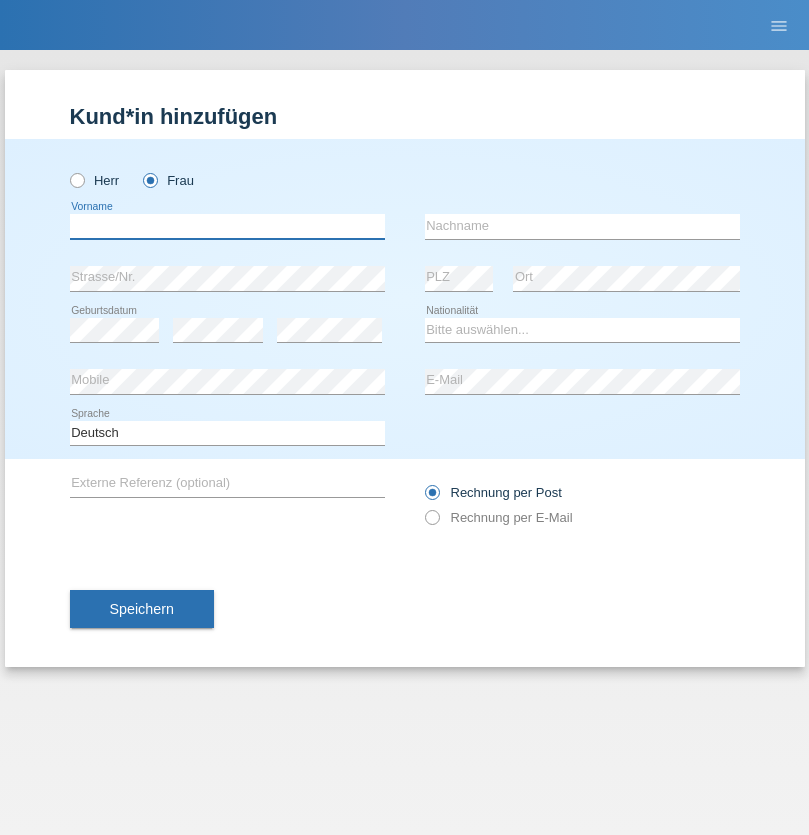 click at bounding box center (227, 226) 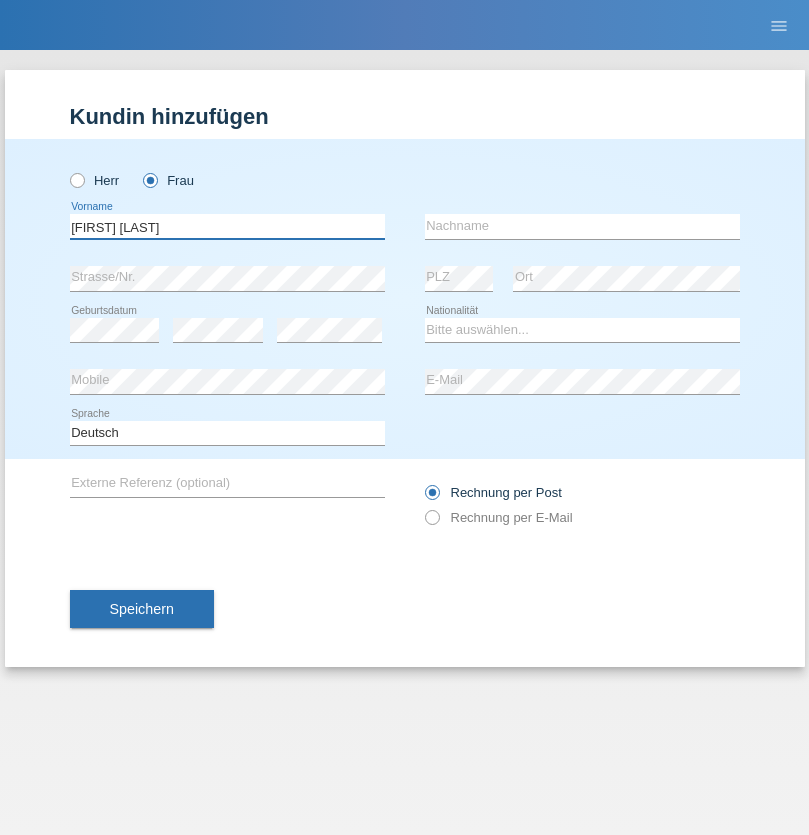 type on "[FIRST] [LAST]" 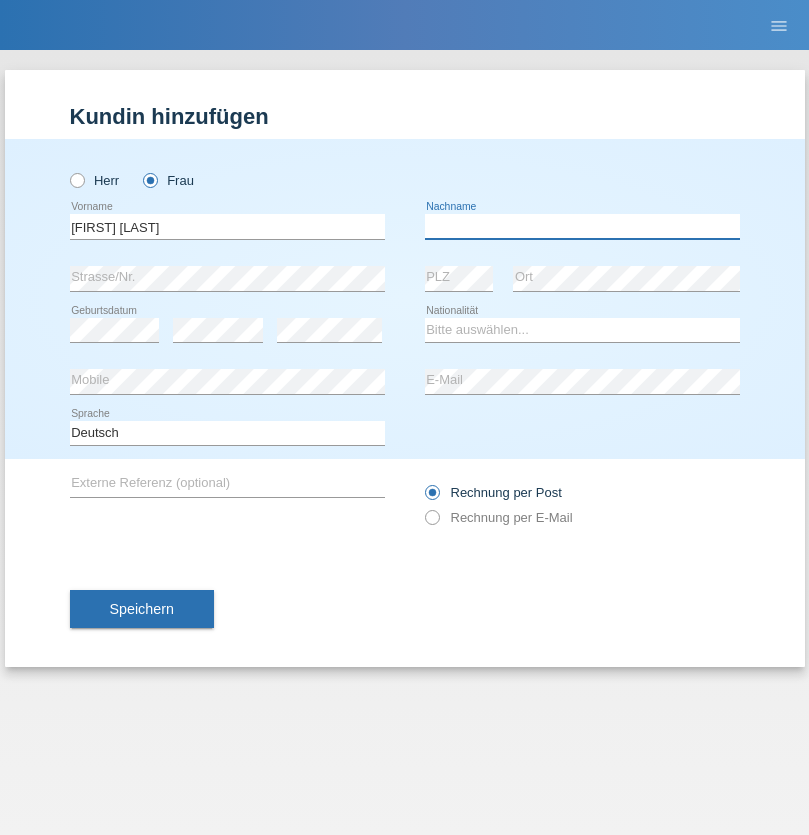 click at bounding box center [582, 226] 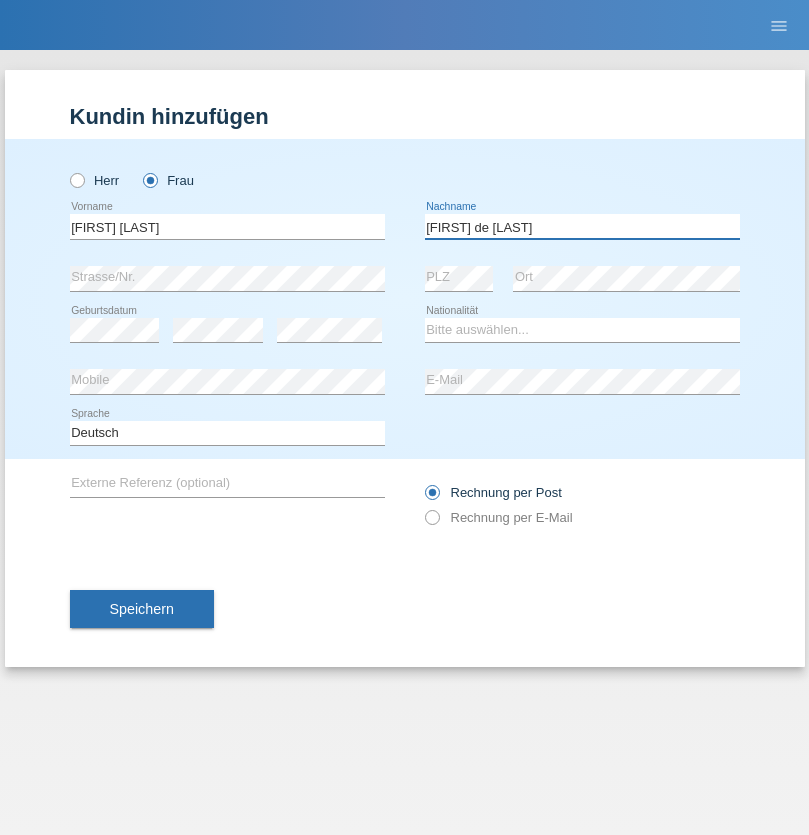 type on "[FIRST] de [LAST]" 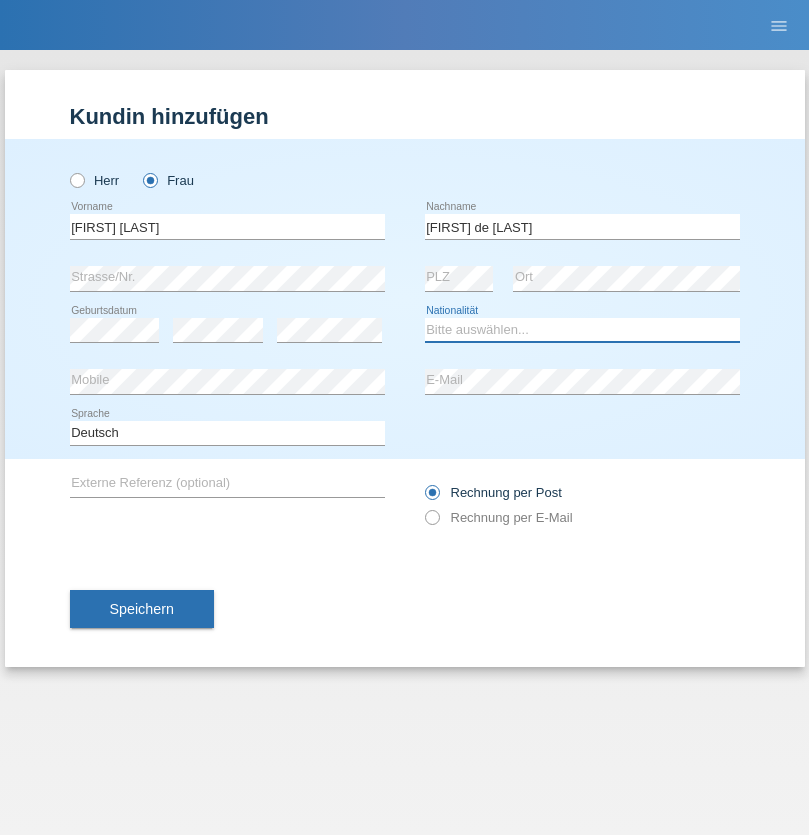 select on "CH" 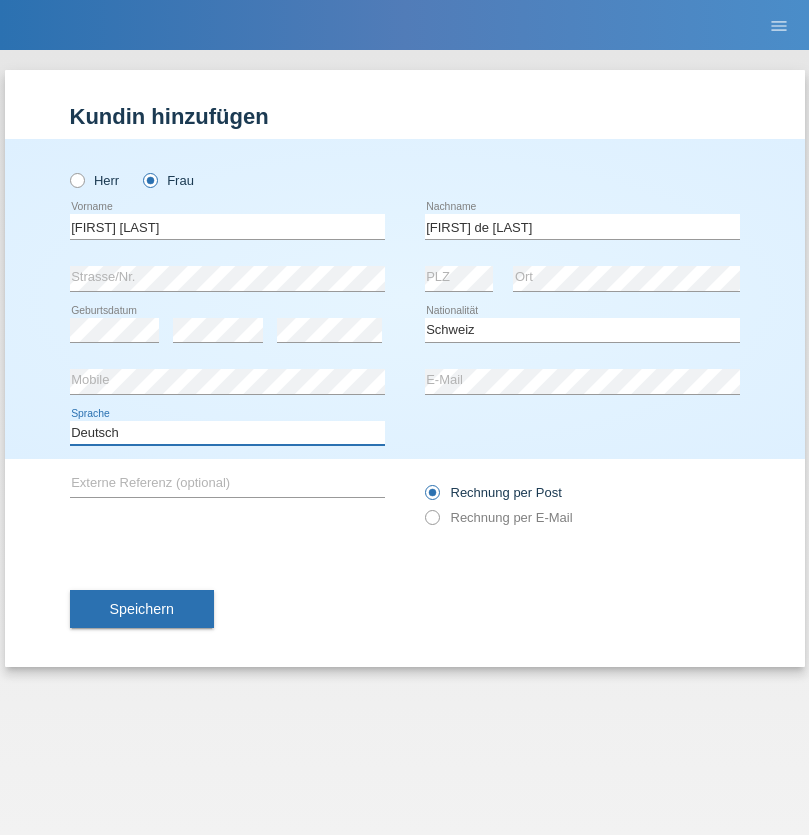 select on "en" 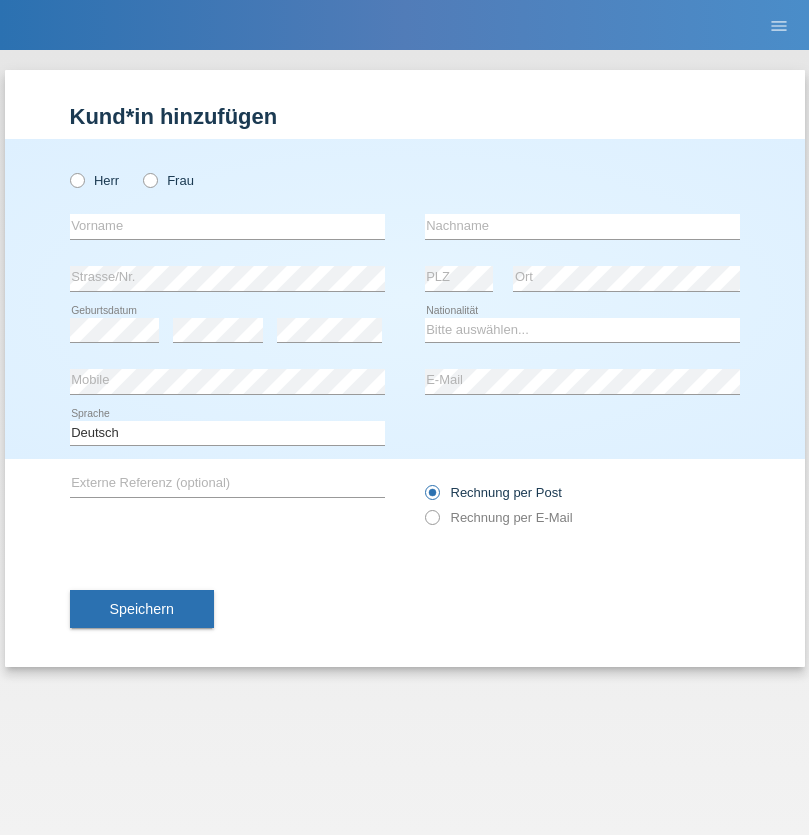 scroll, scrollTop: 0, scrollLeft: 0, axis: both 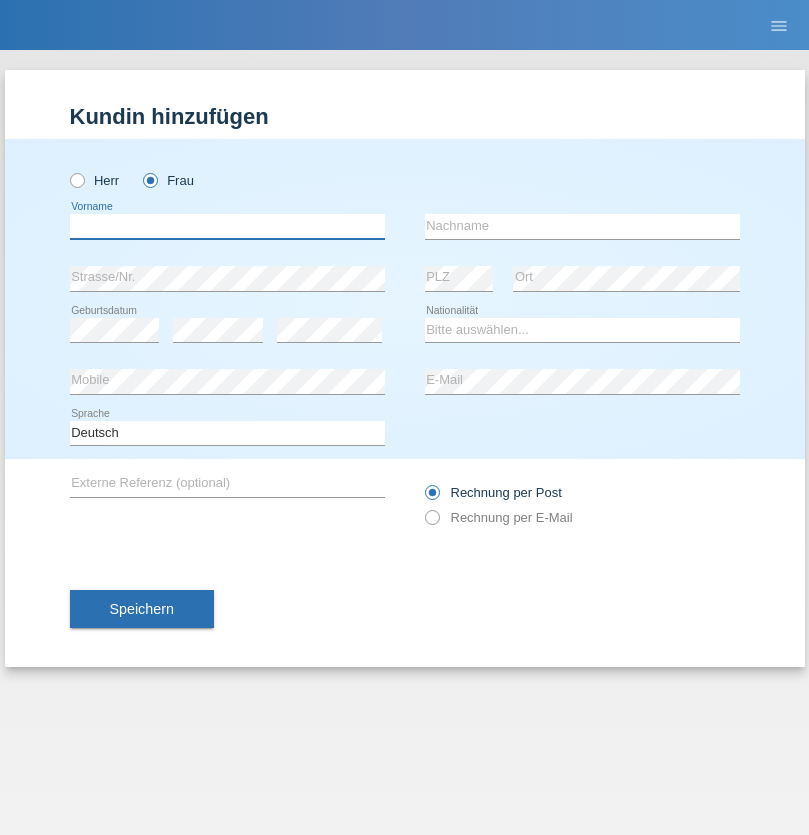 click at bounding box center [227, 226] 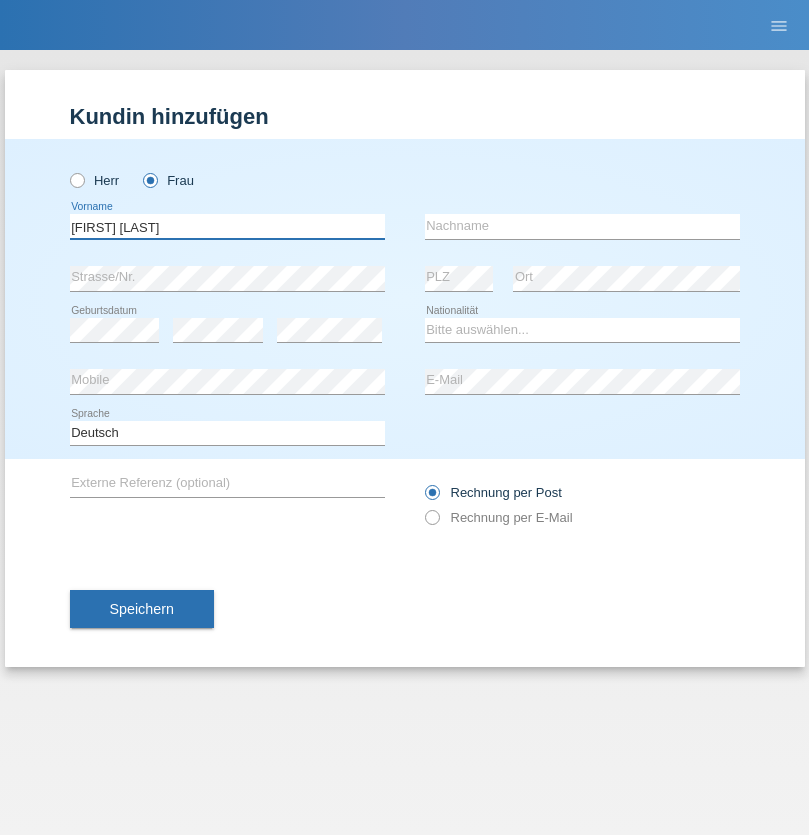 type on "Melissa Paz" 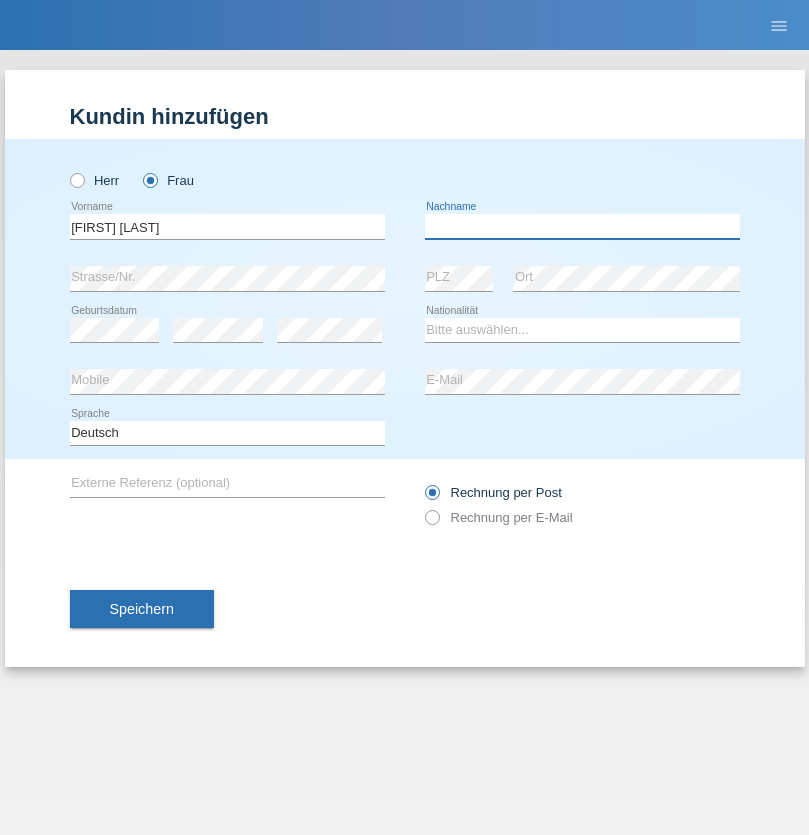 click at bounding box center (582, 226) 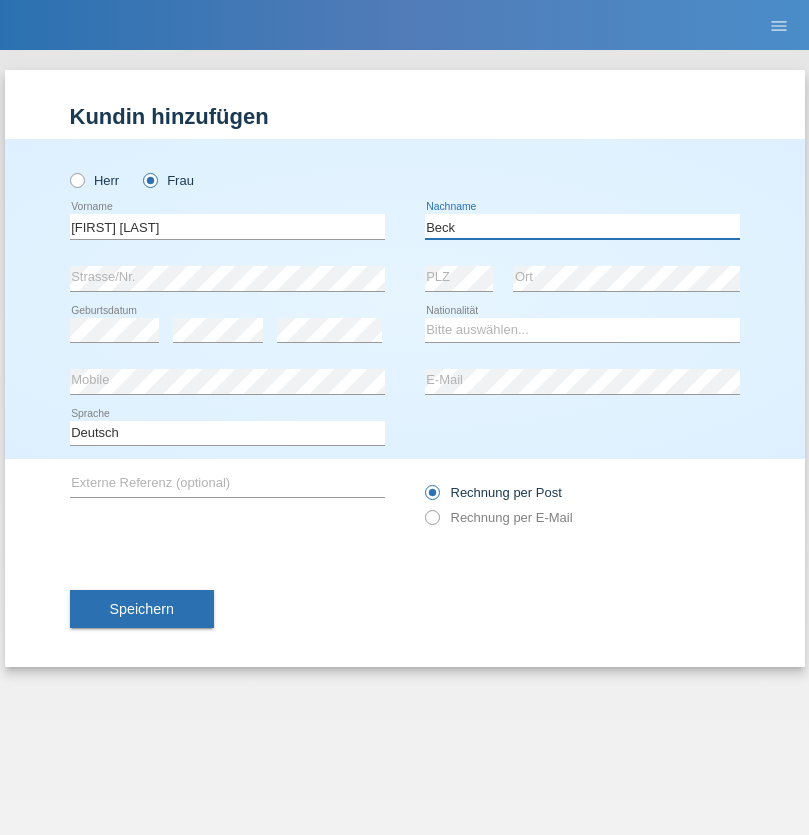 type on "Beck" 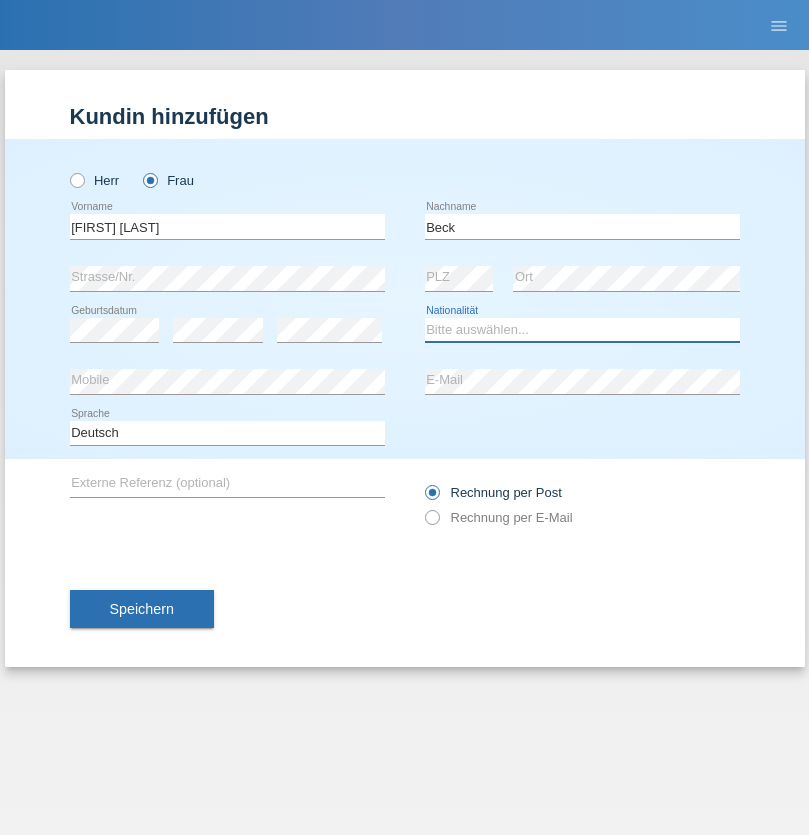select on "CH" 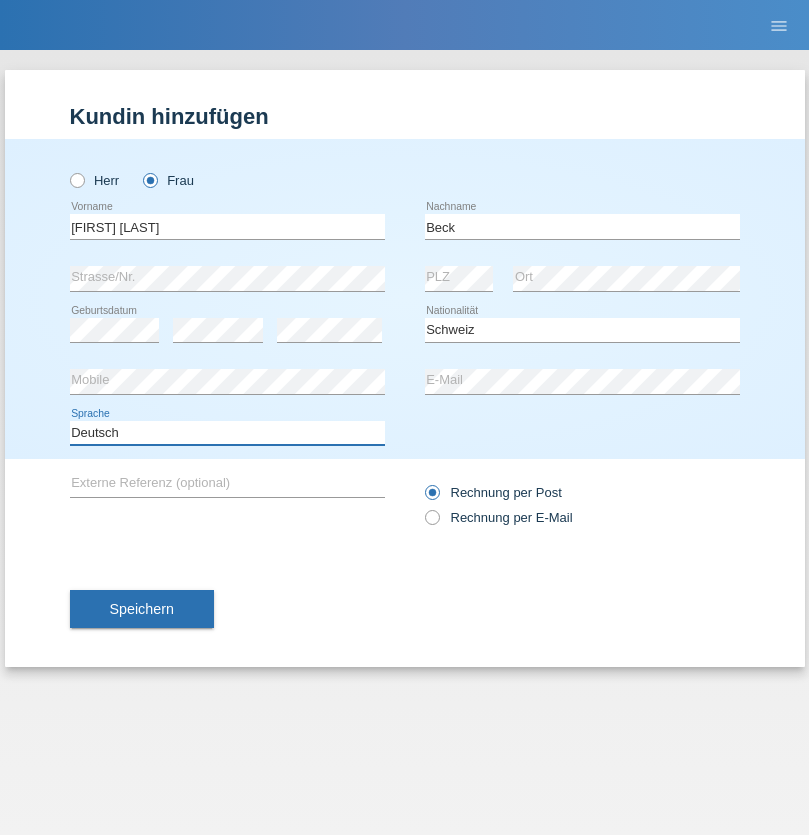 select on "en" 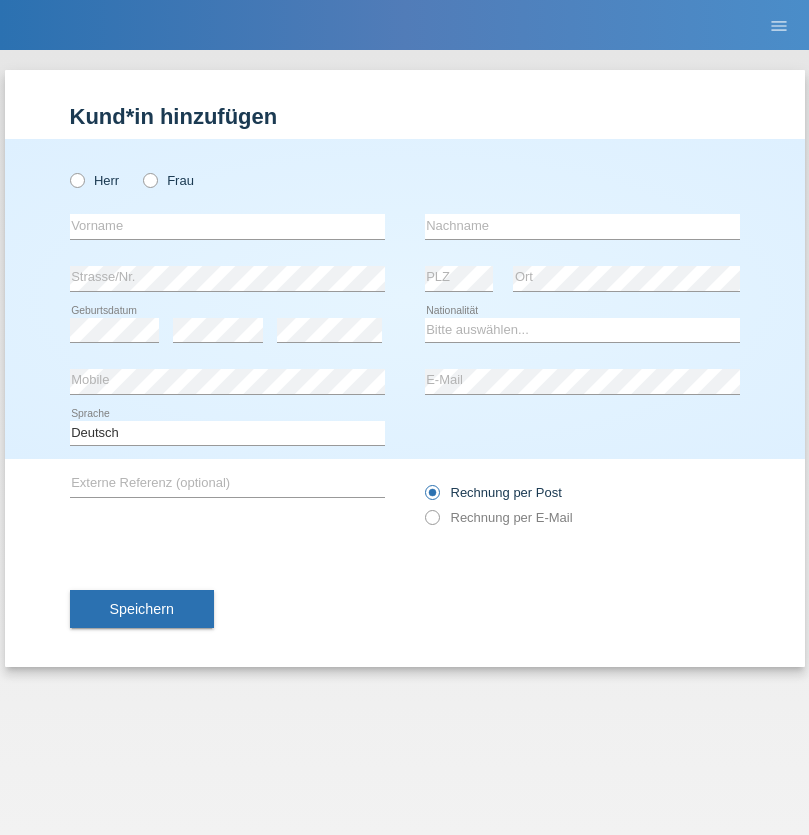 scroll, scrollTop: 0, scrollLeft: 0, axis: both 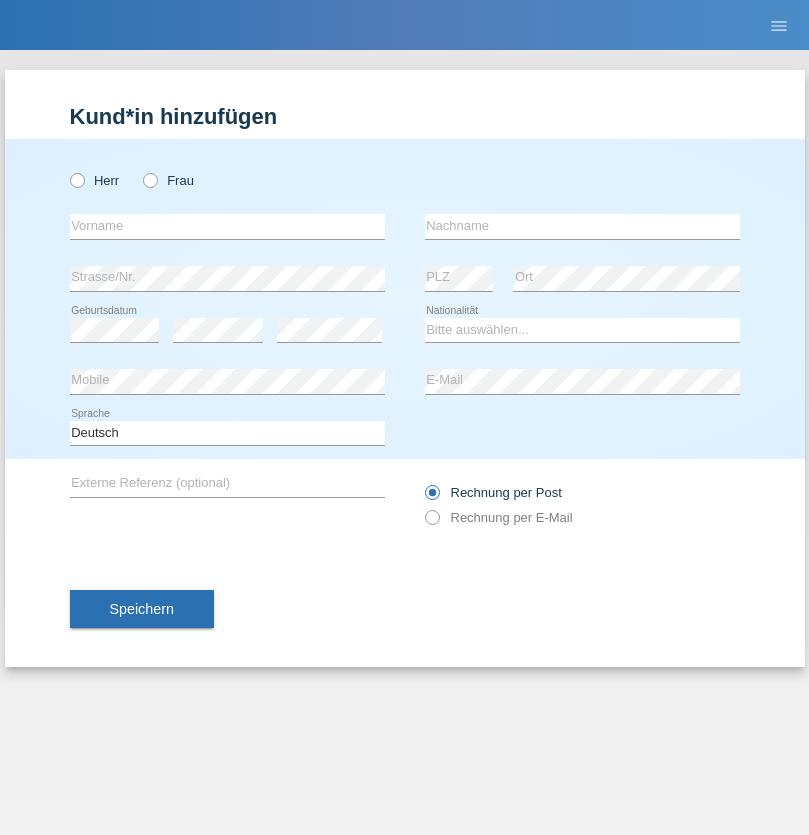 radio on "true" 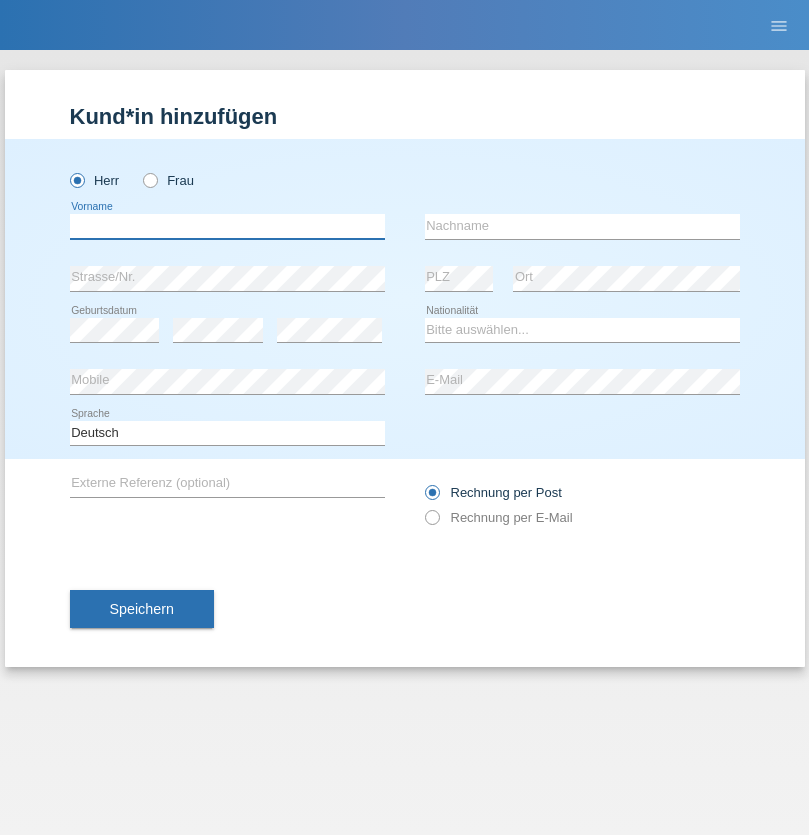 click at bounding box center [227, 226] 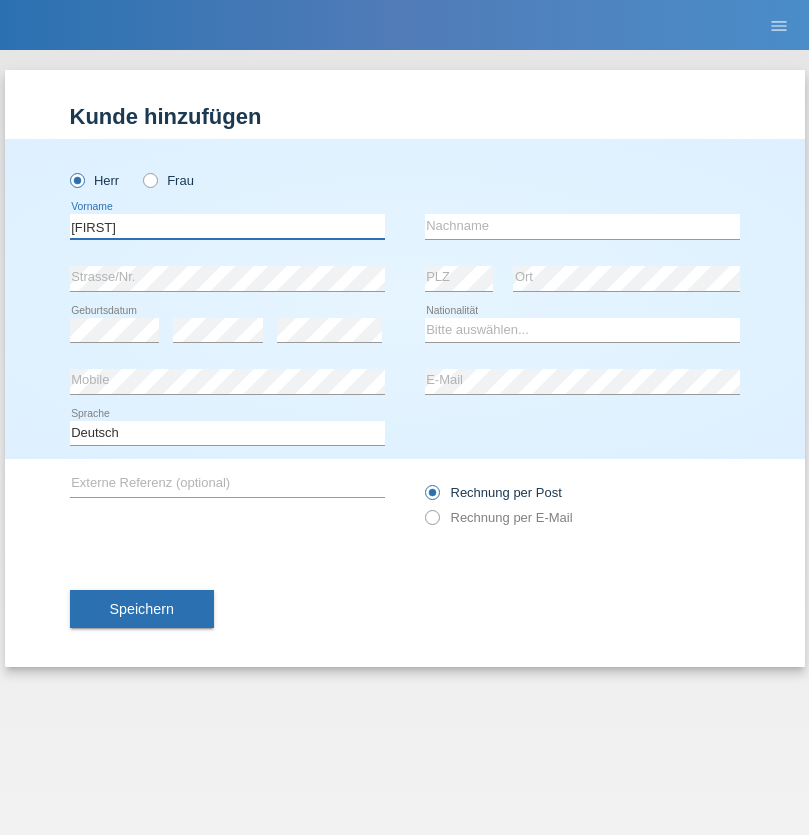 type on "Steve" 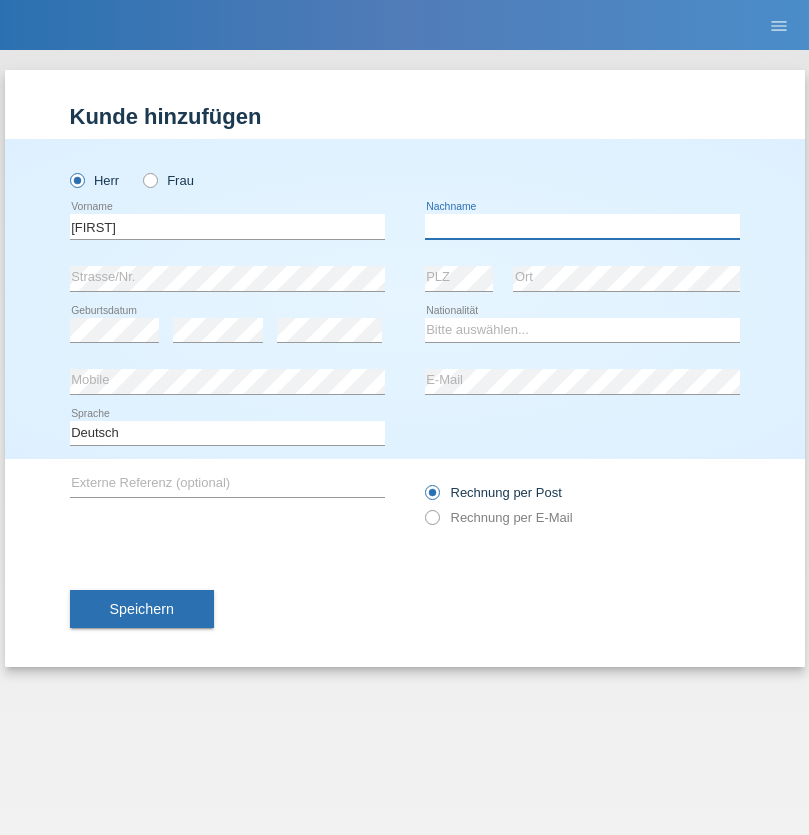 click at bounding box center [582, 226] 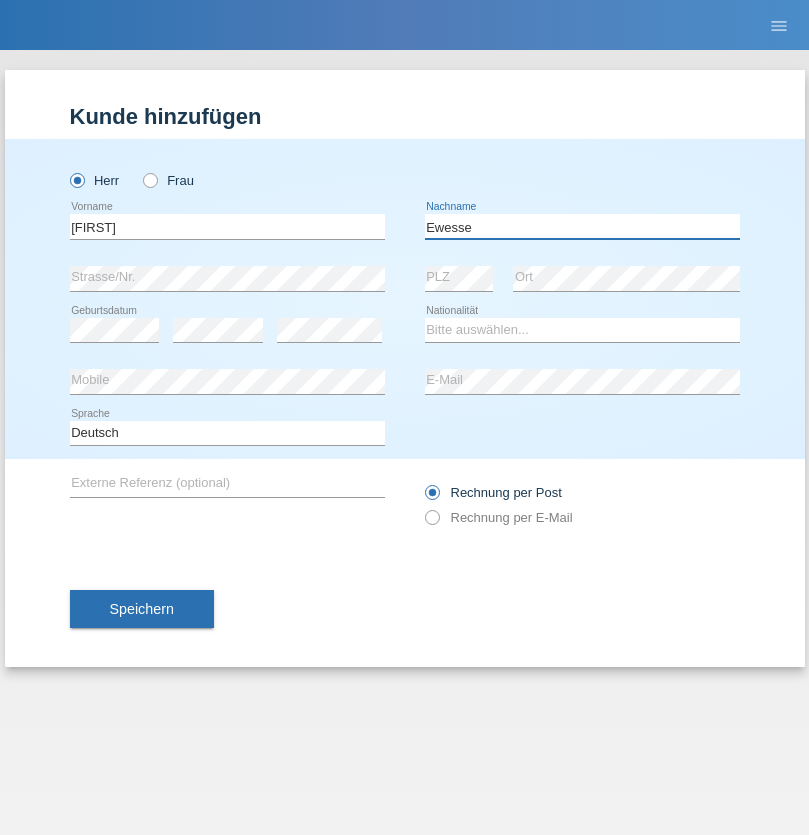 type on "Ewesse" 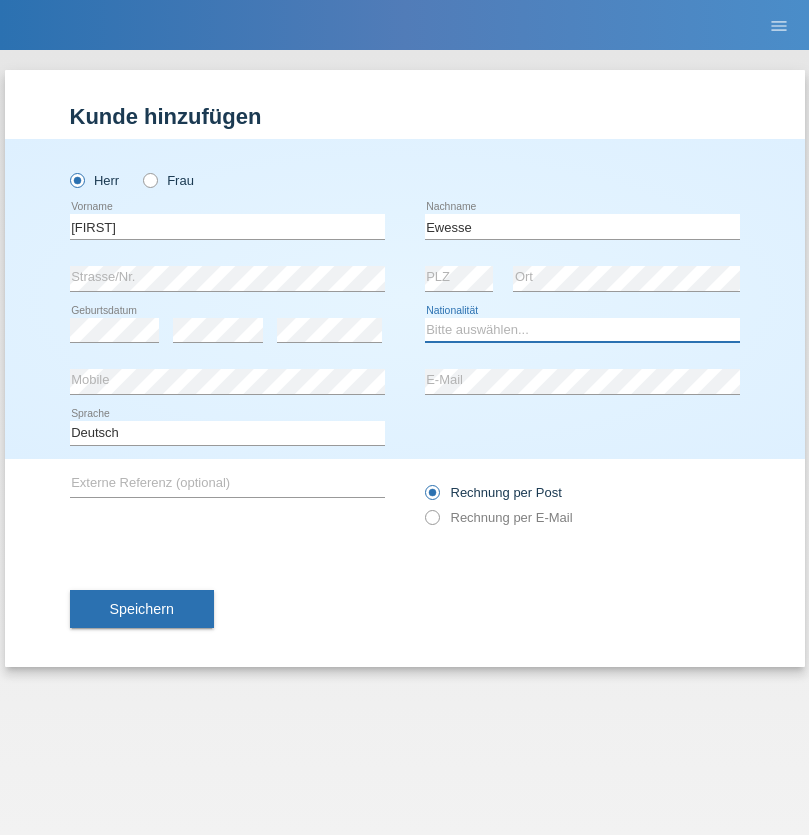 select on "FR" 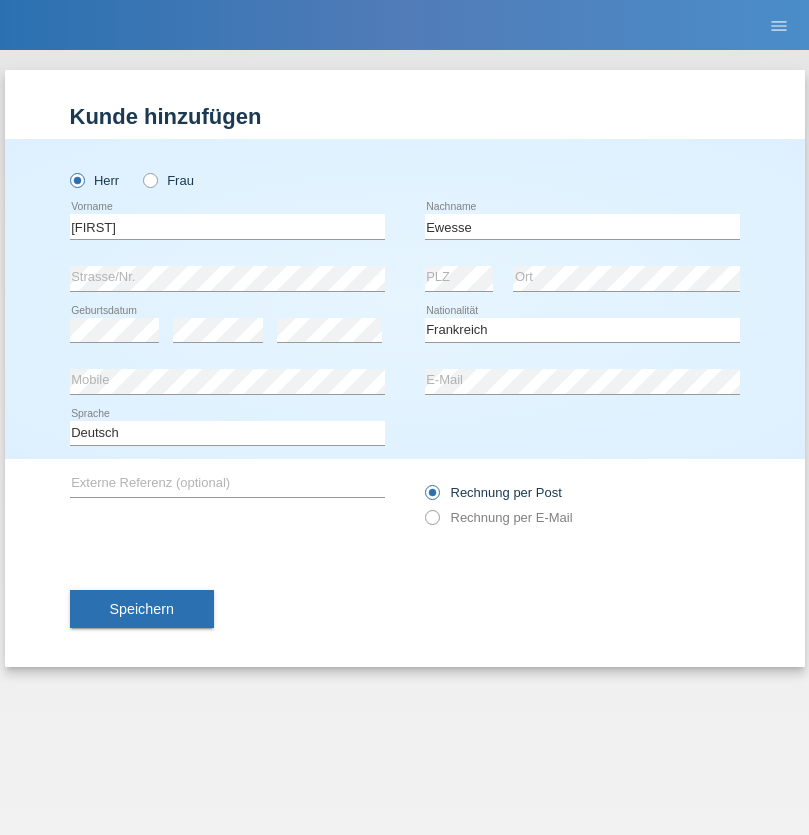 select on "C" 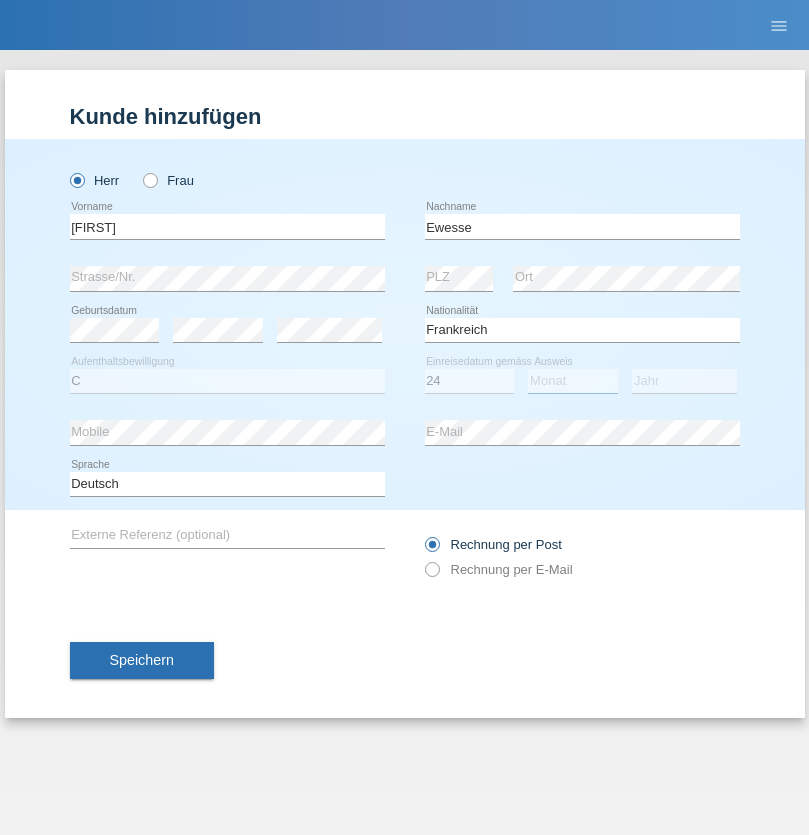 select on "12" 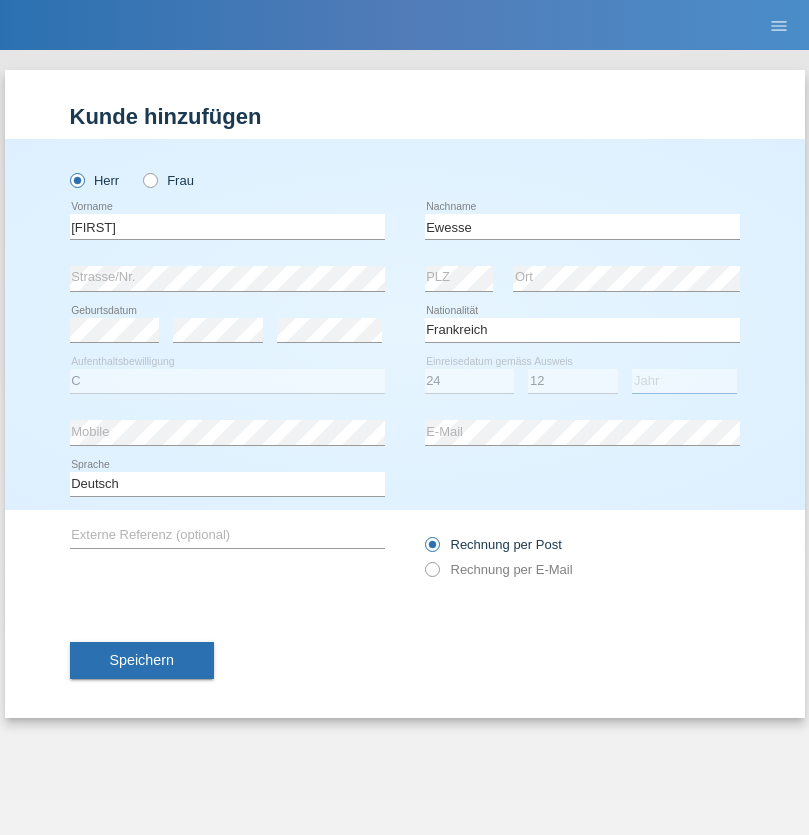 select on "1926" 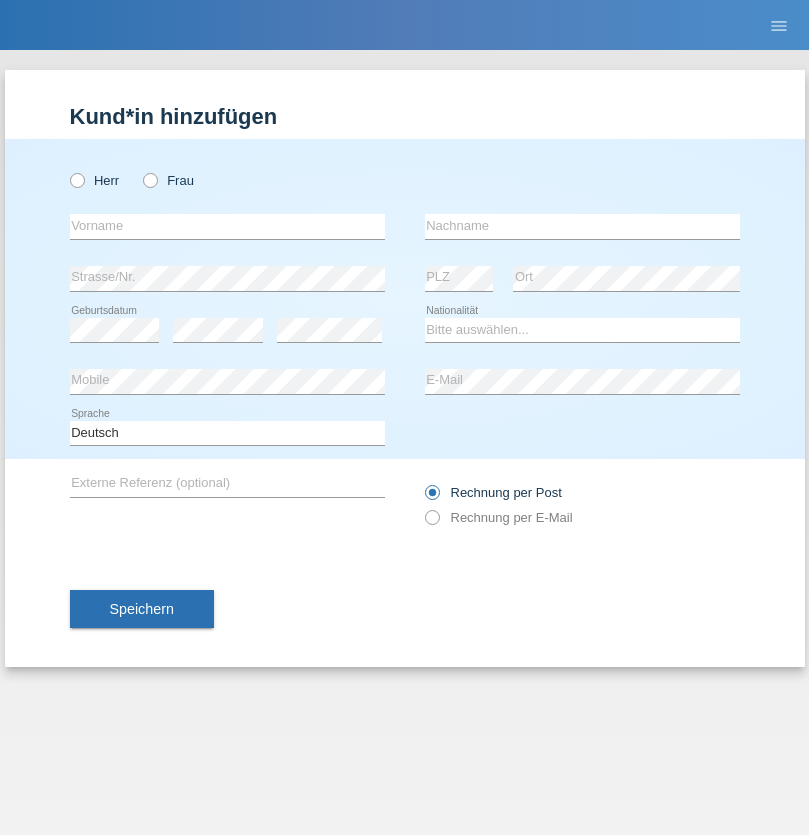scroll, scrollTop: 0, scrollLeft: 0, axis: both 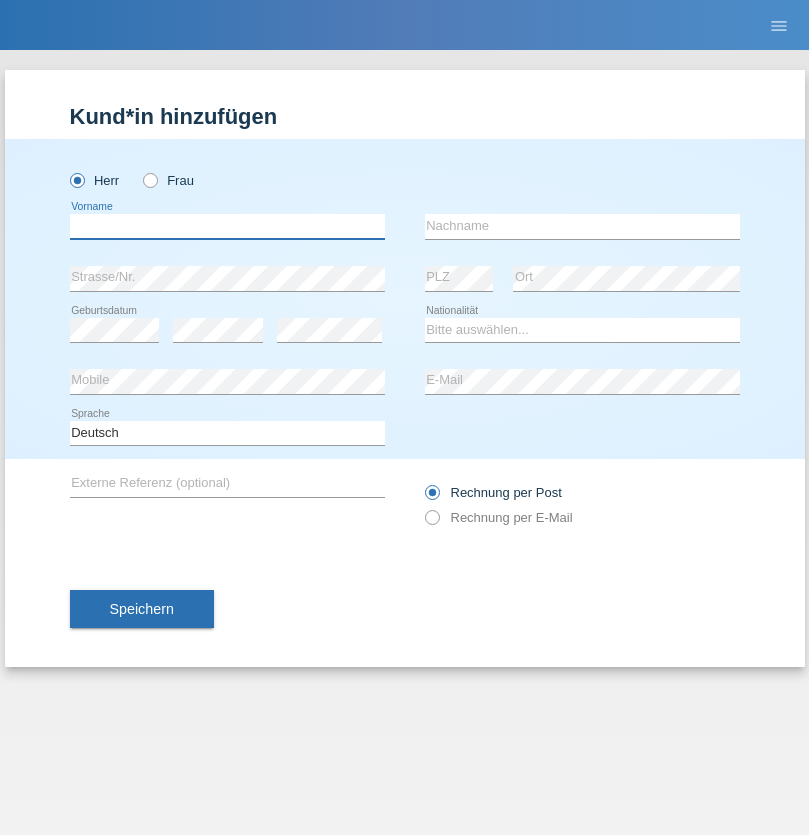 click at bounding box center (227, 226) 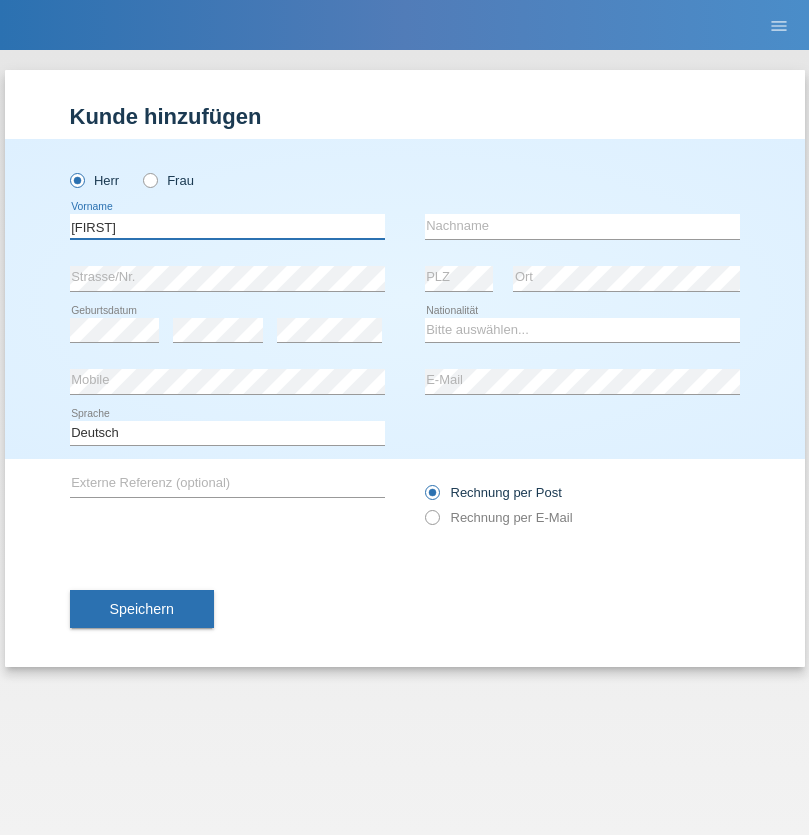 type on "[FIRST]" 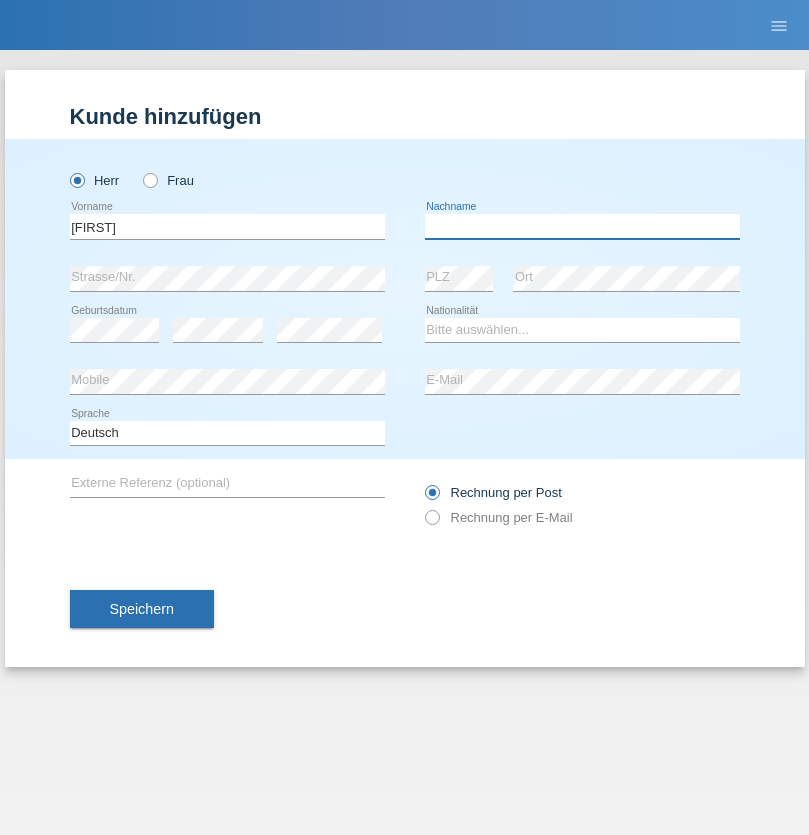 click at bounding box center (582, 226) 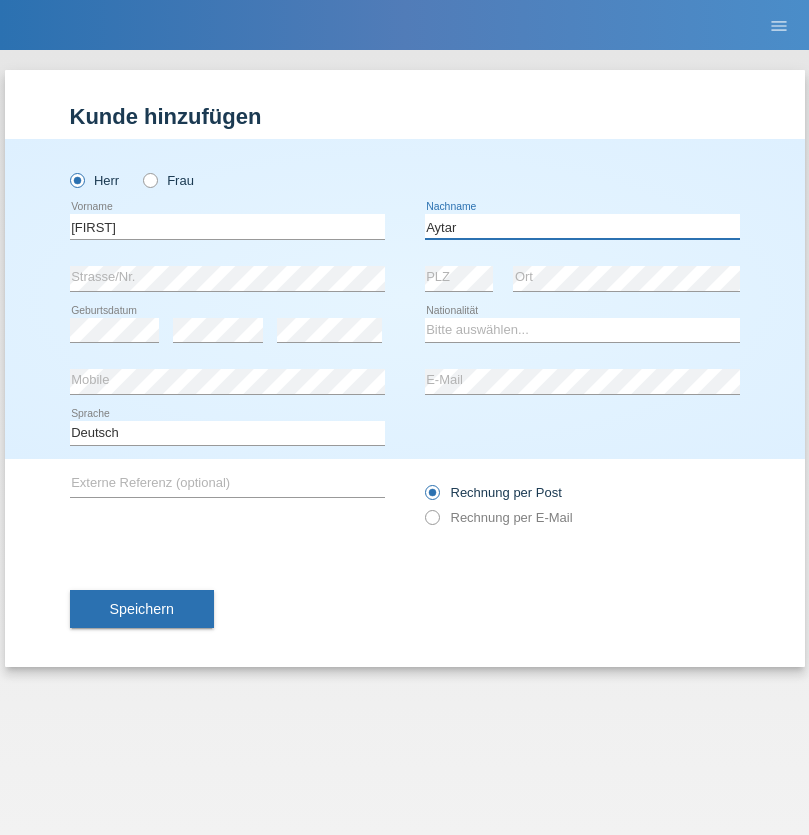 type on "Aytar" 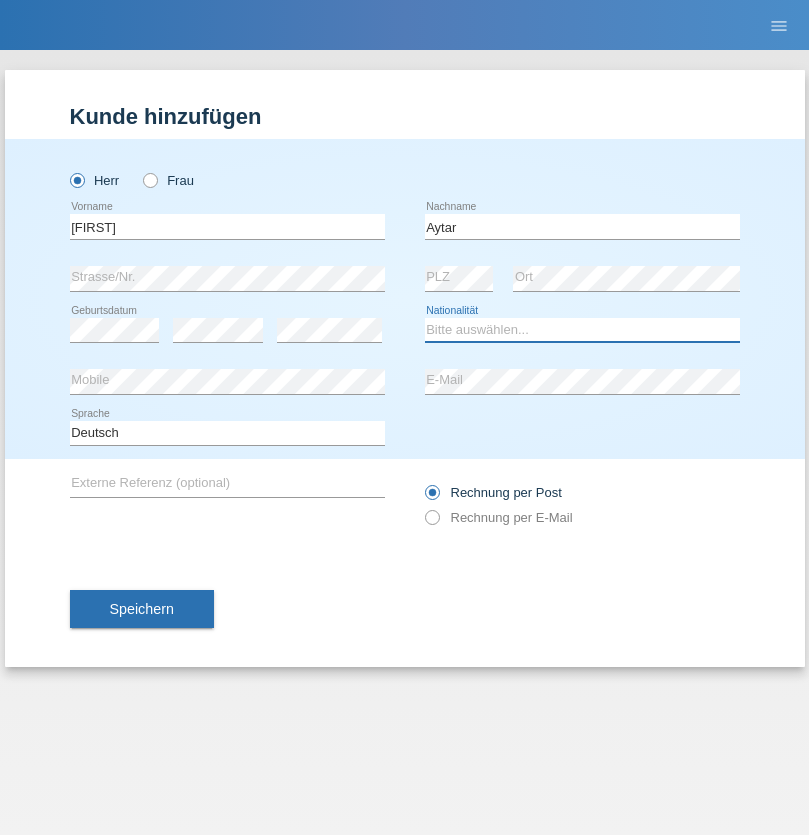 select on "CH" 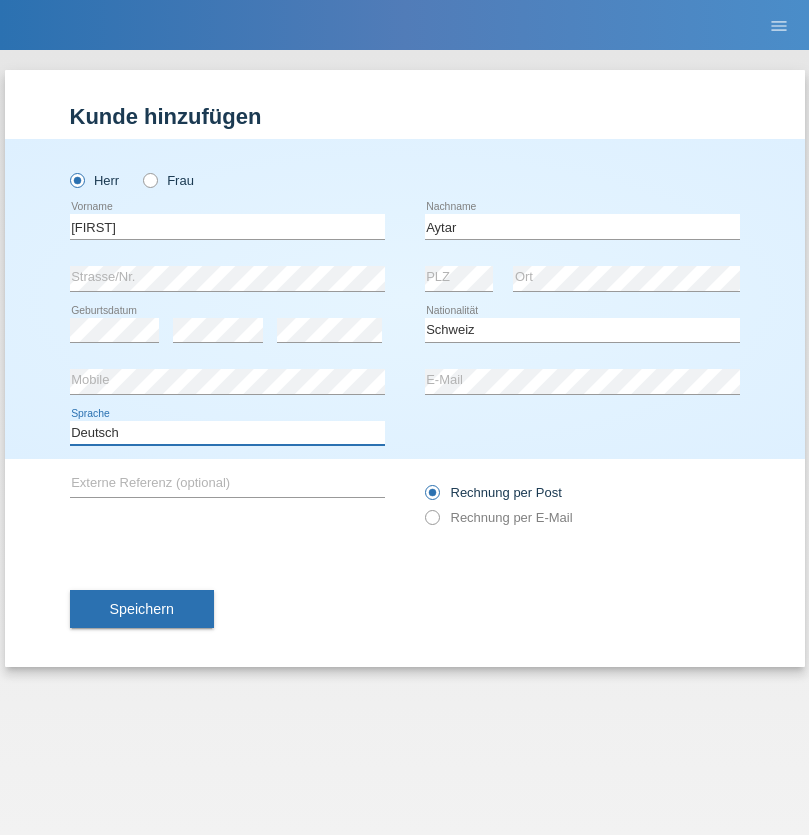 select on "en" 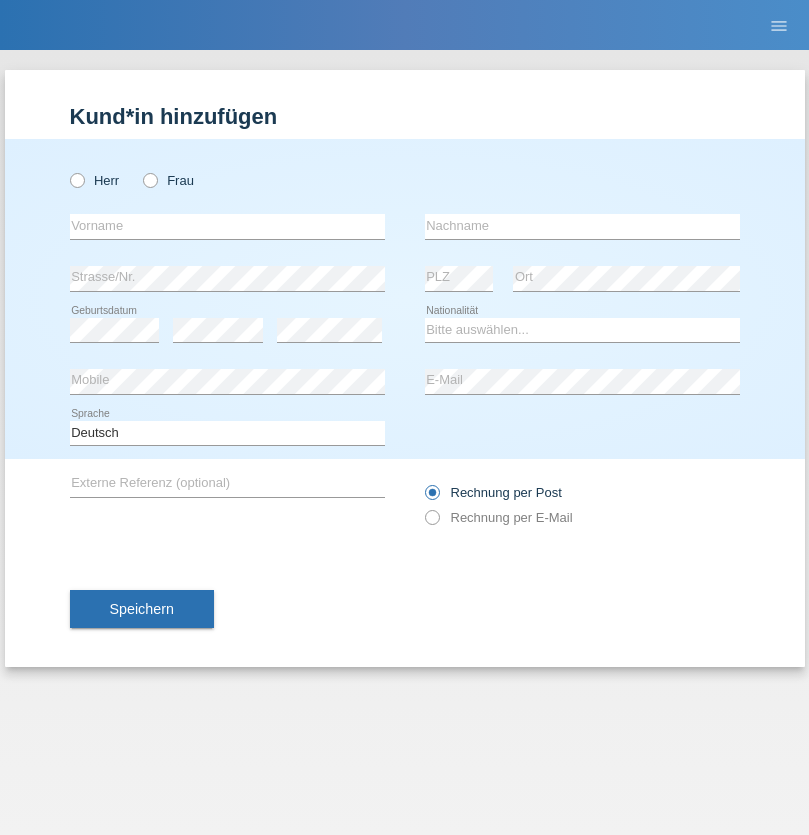 scroll, scrollTop: 0, scrollLeft: 0, axis: both 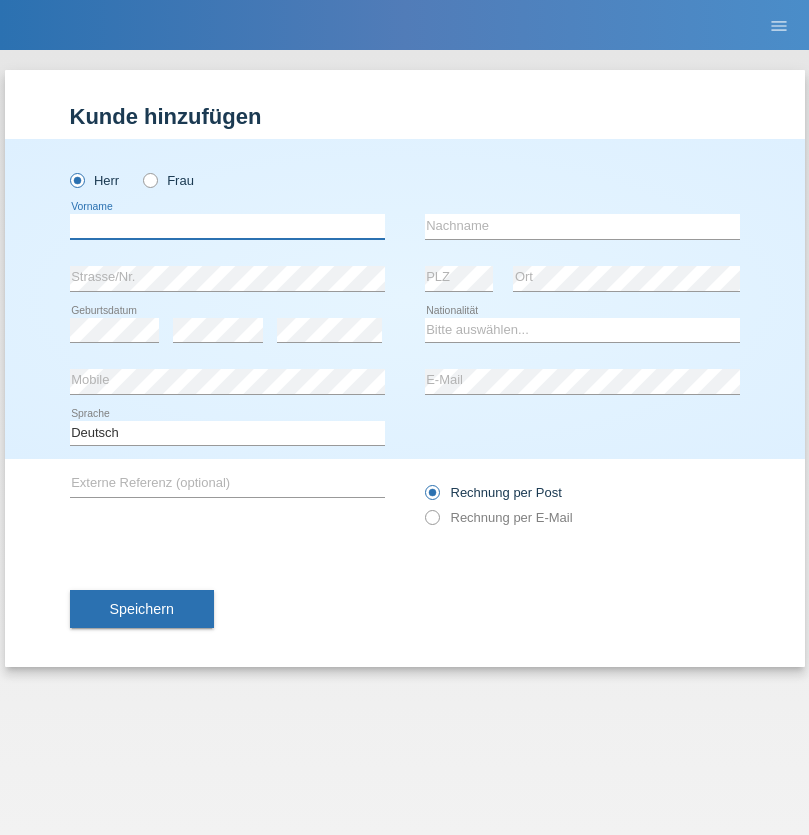 click at bounding box center [227, 226] 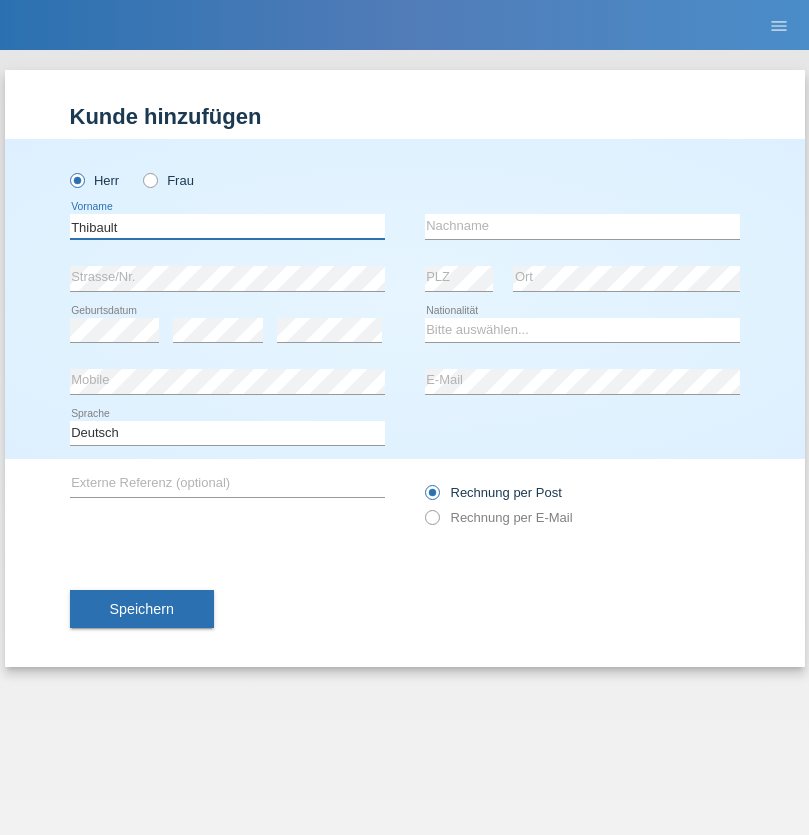 type on "Thibault" 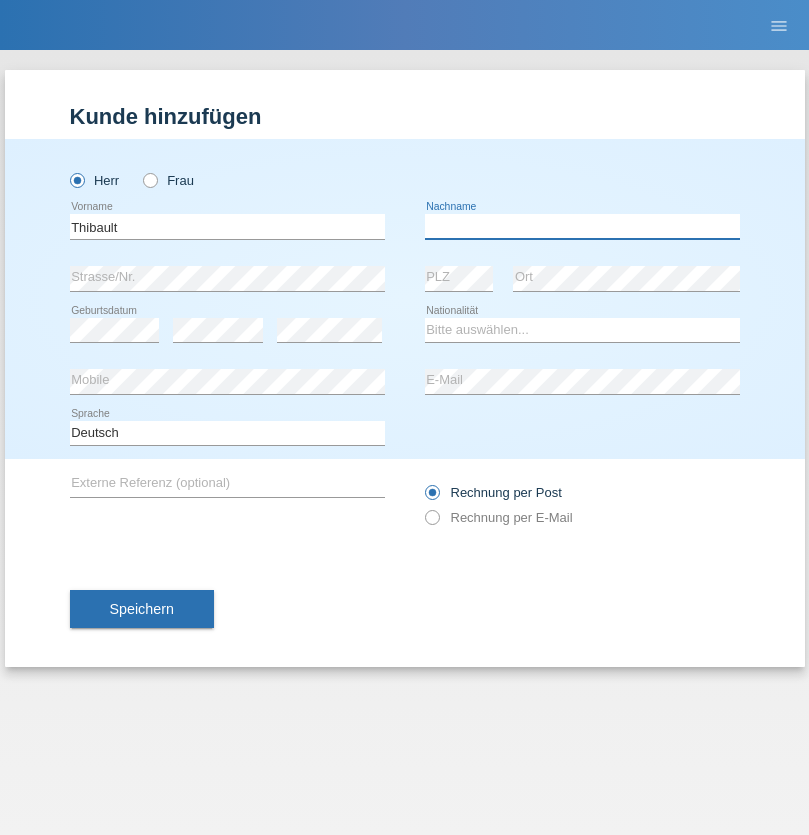 click at bounding box center (582, 226) 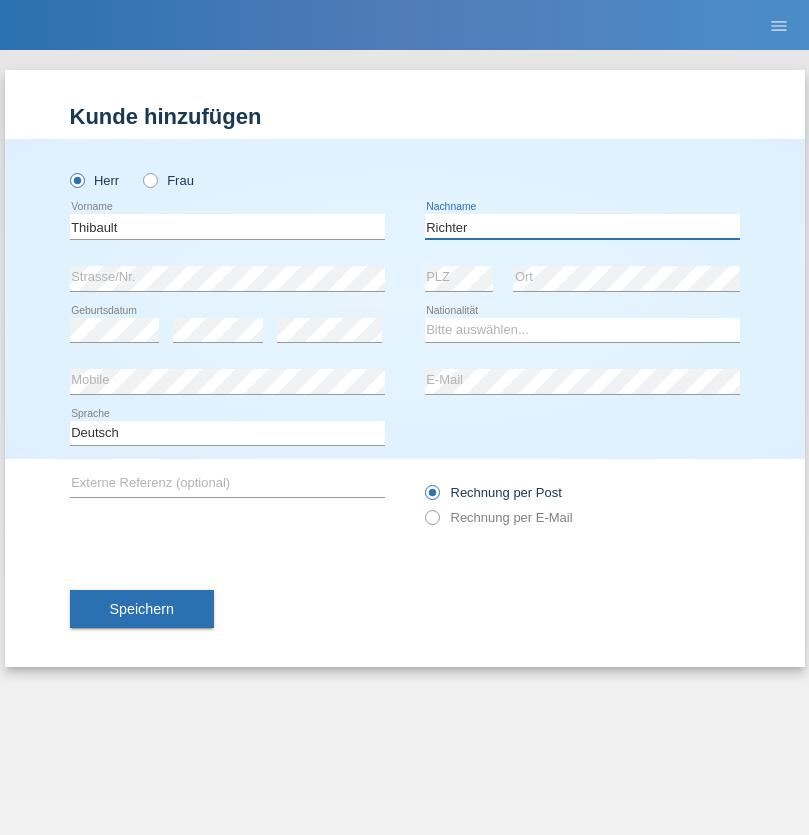 type on "Richter" 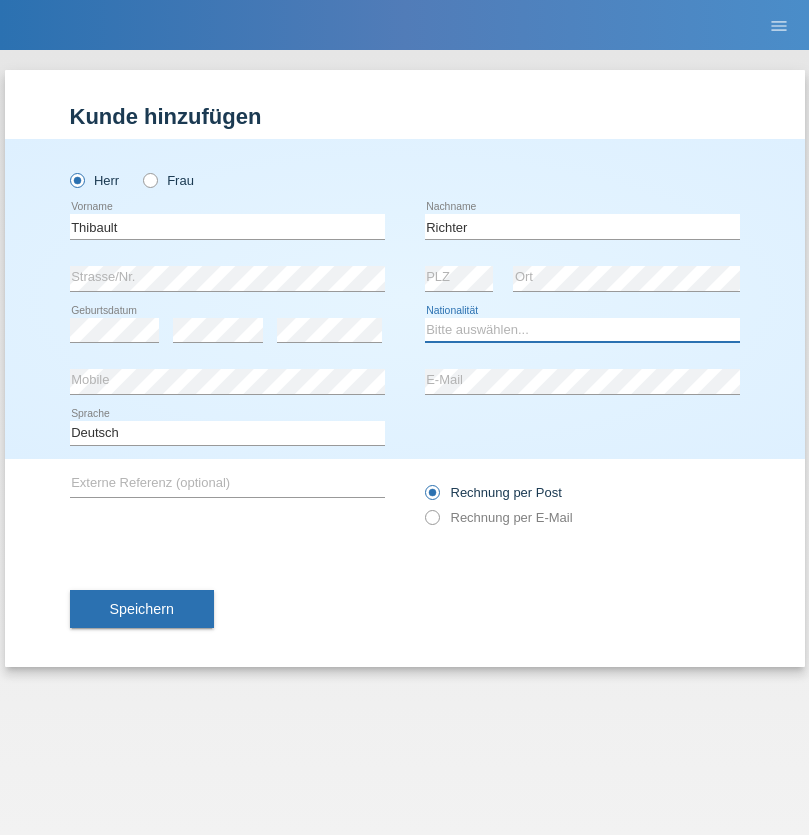 select on "CH" 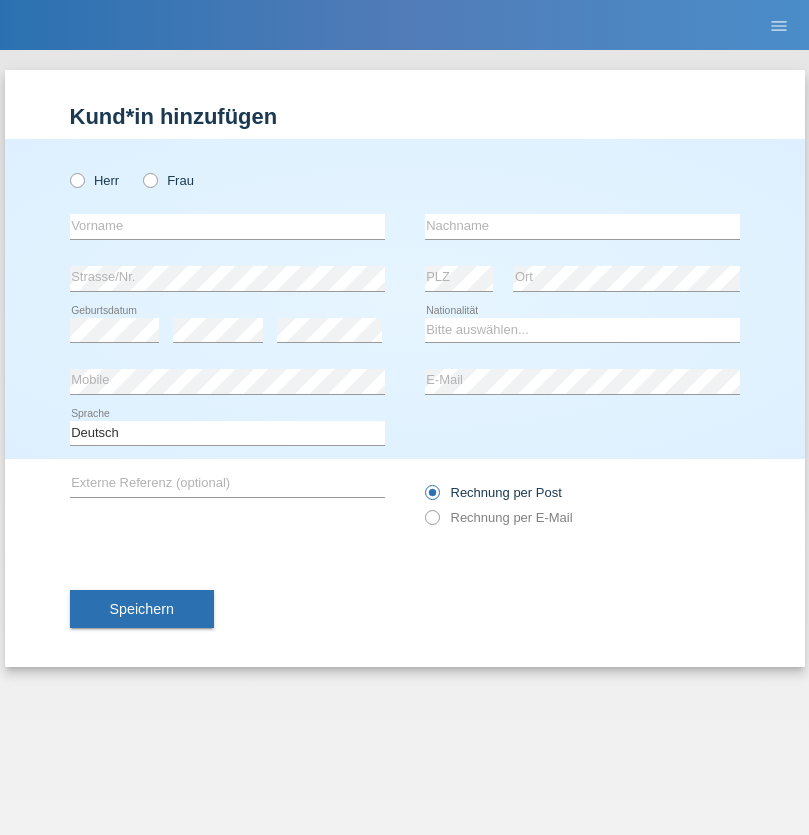 scroll, scrollTop: 0, scrollLeft: 0, axis: both 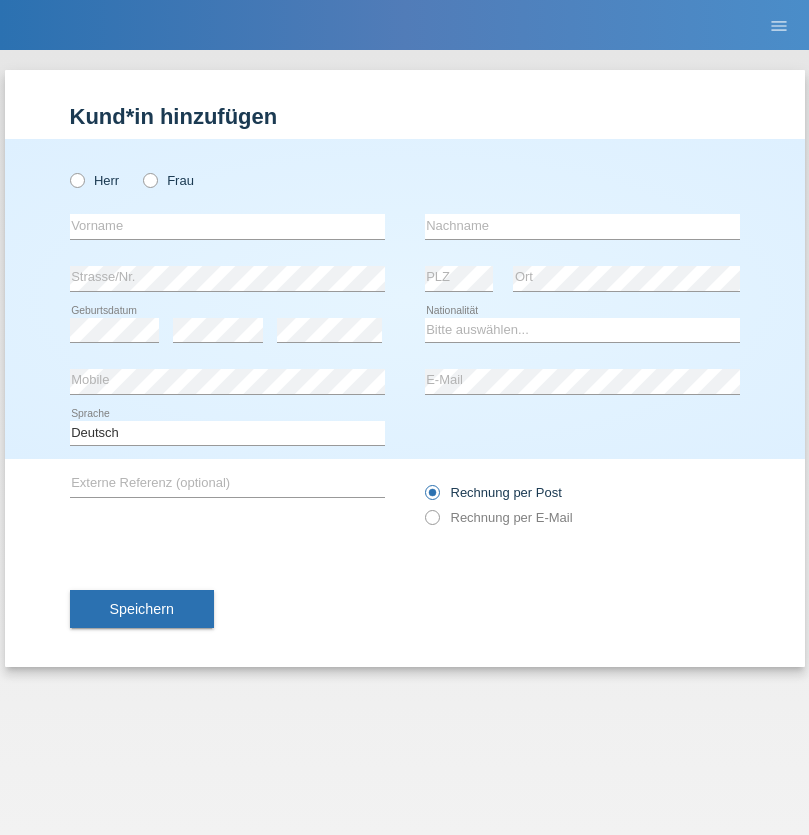 radio on "true" 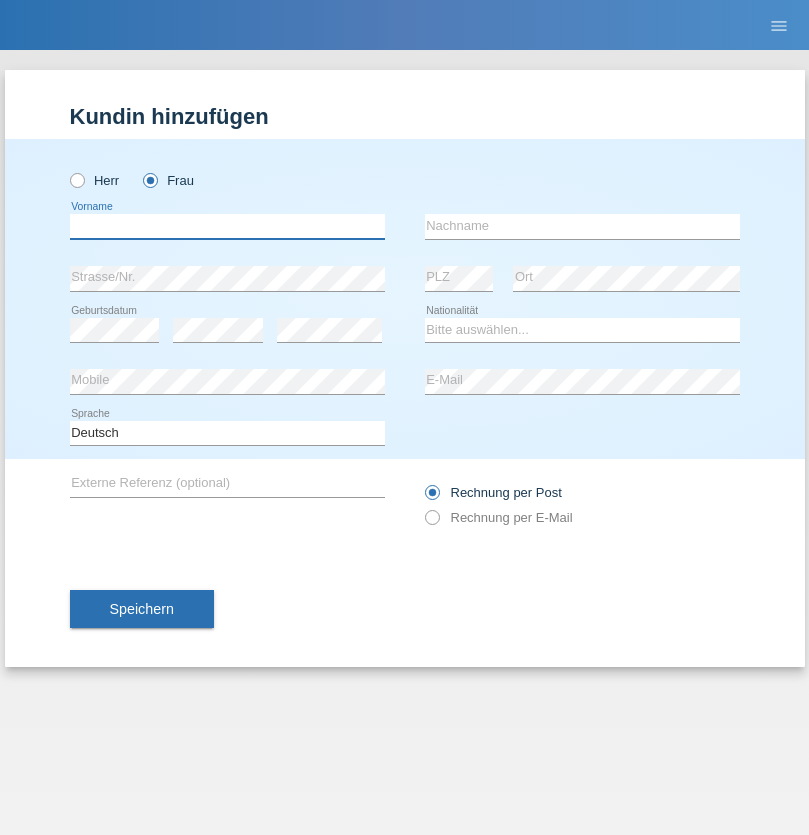 click at bounding box center [227, 226] 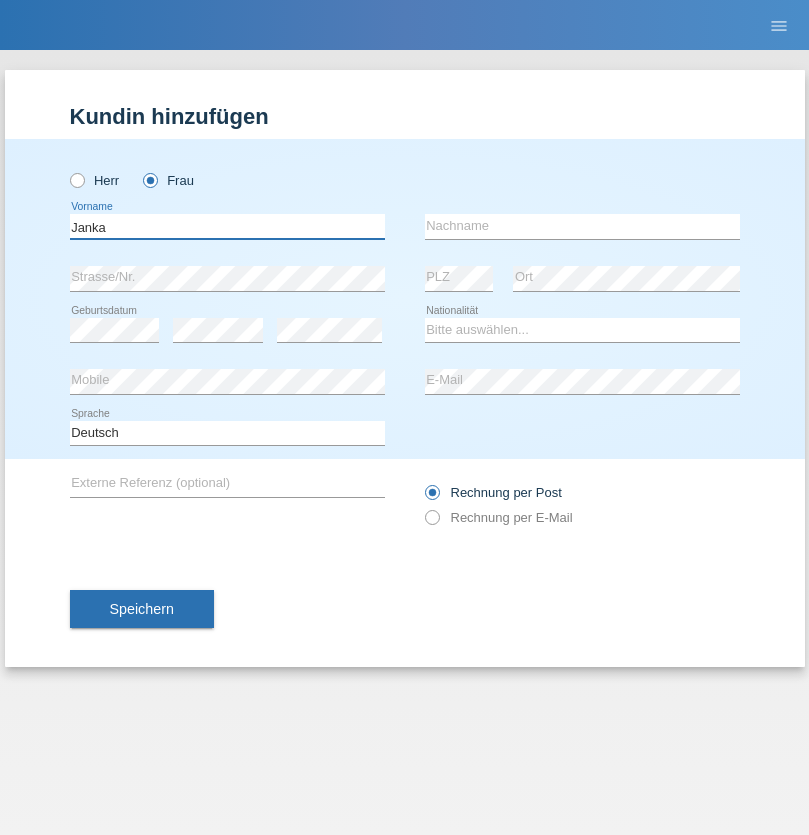 type on "Janka" 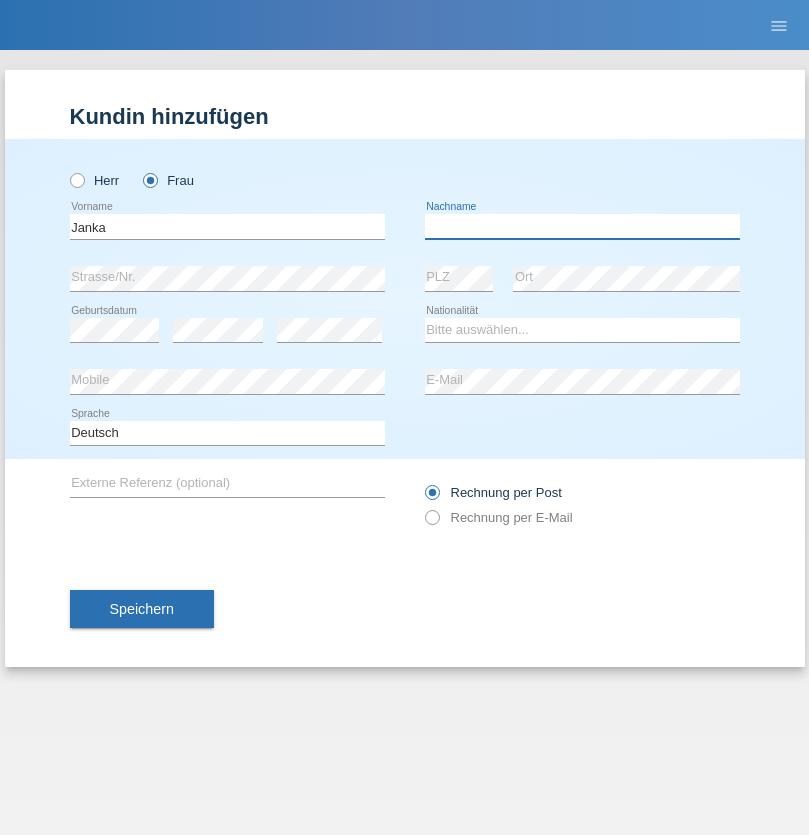 click at bounding box center [582, 226] 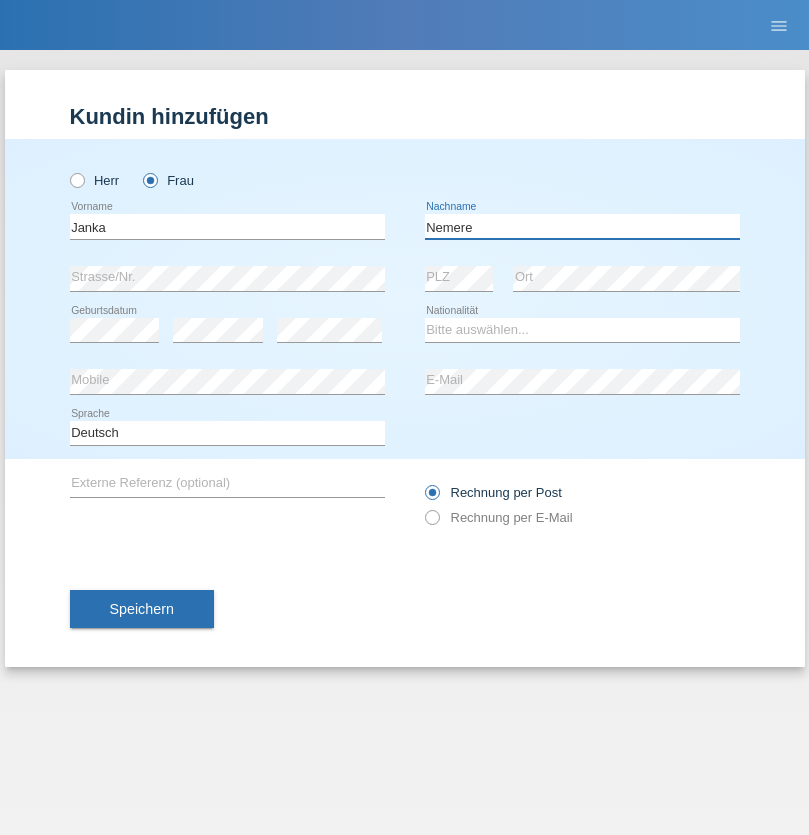 type on "Nemere" 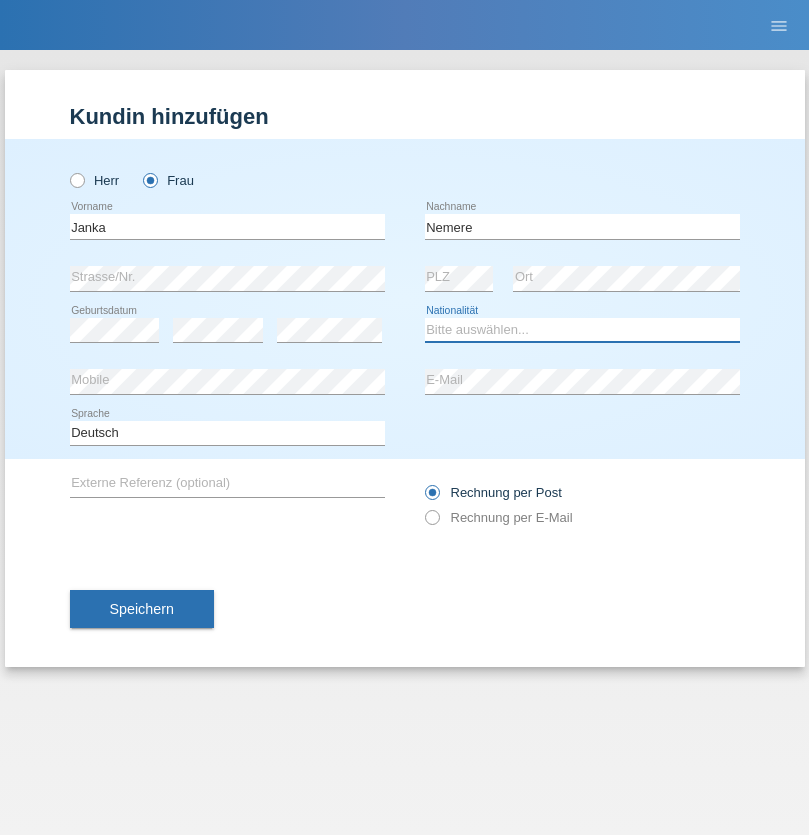 select on "HU" 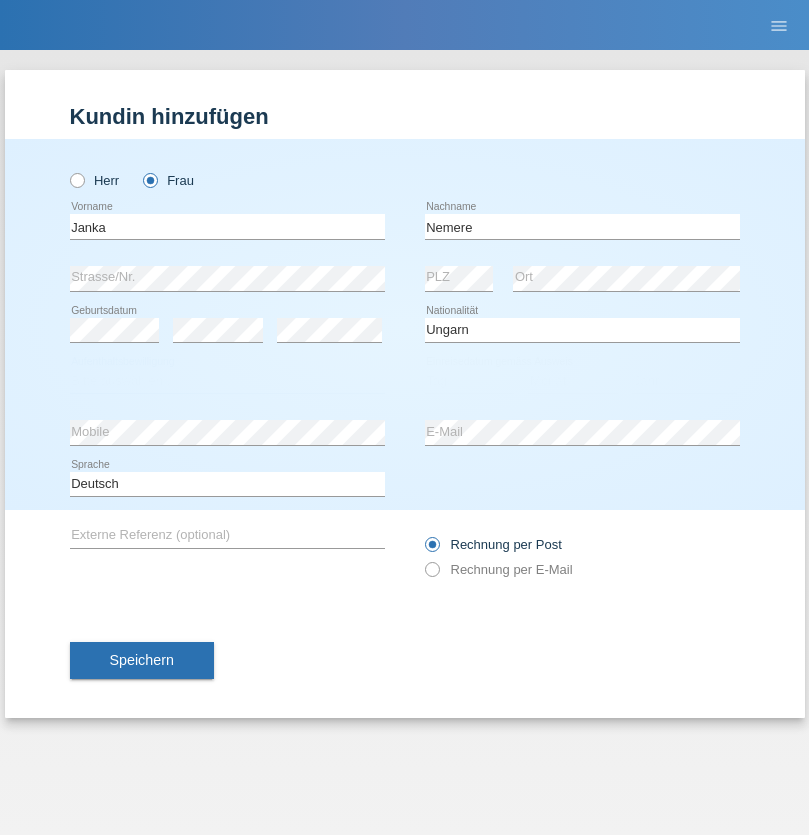 select on "C" 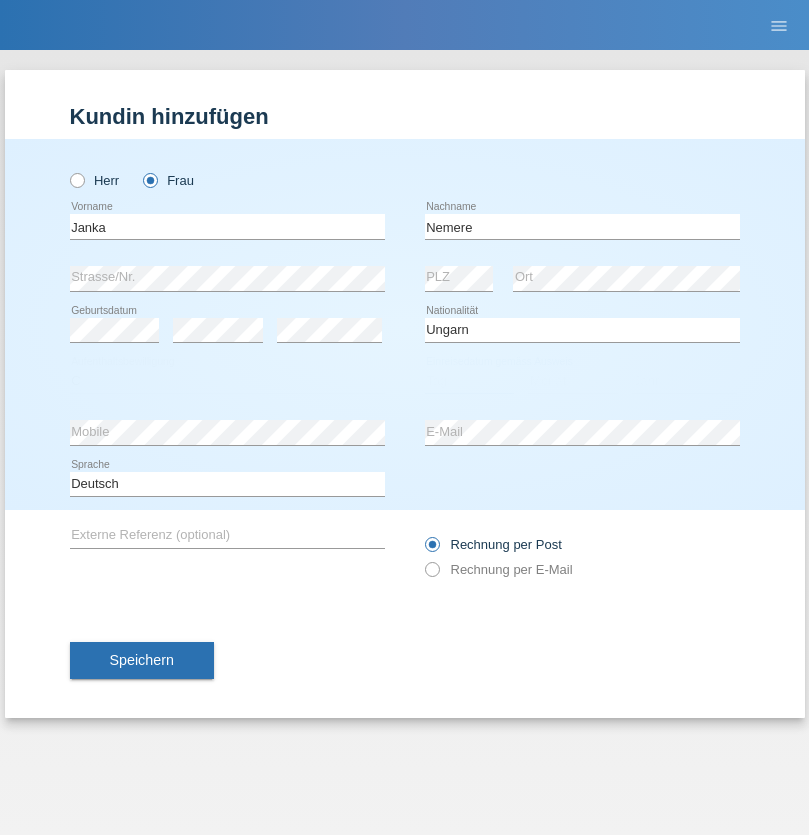 select on "13" 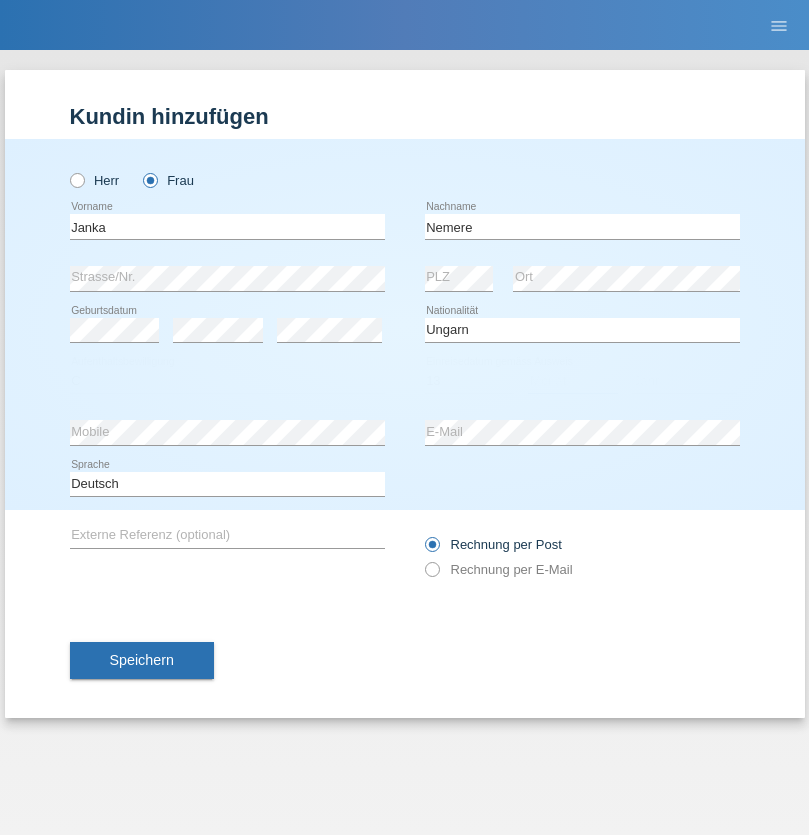 select on "12" 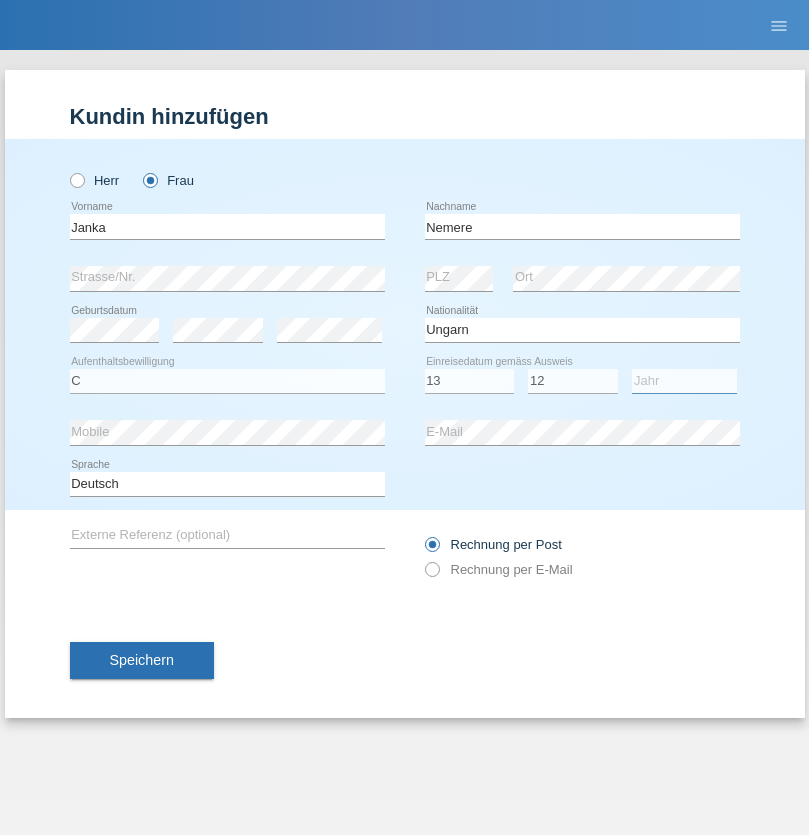 select on "2021" 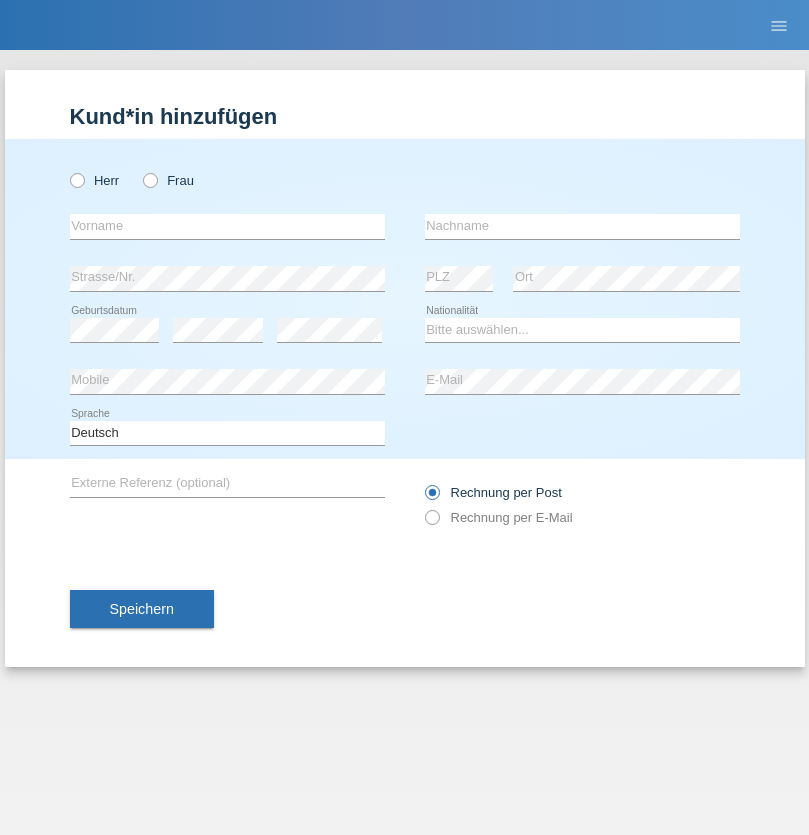 scroll, scrollTop: 0, scrollLeft: 0, axis: both 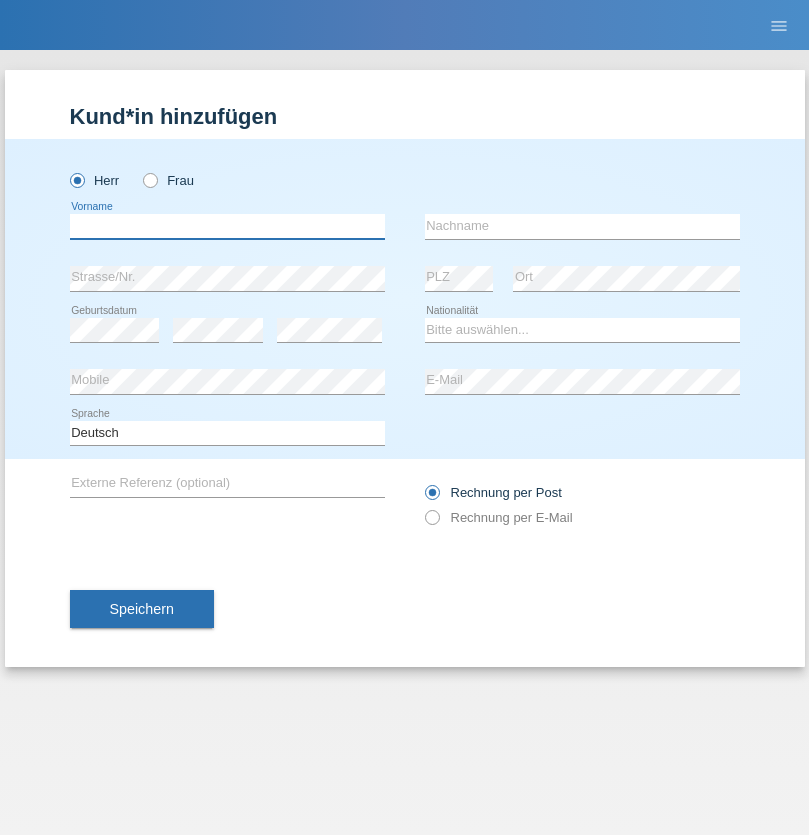 click at bounding box center (227, 226) 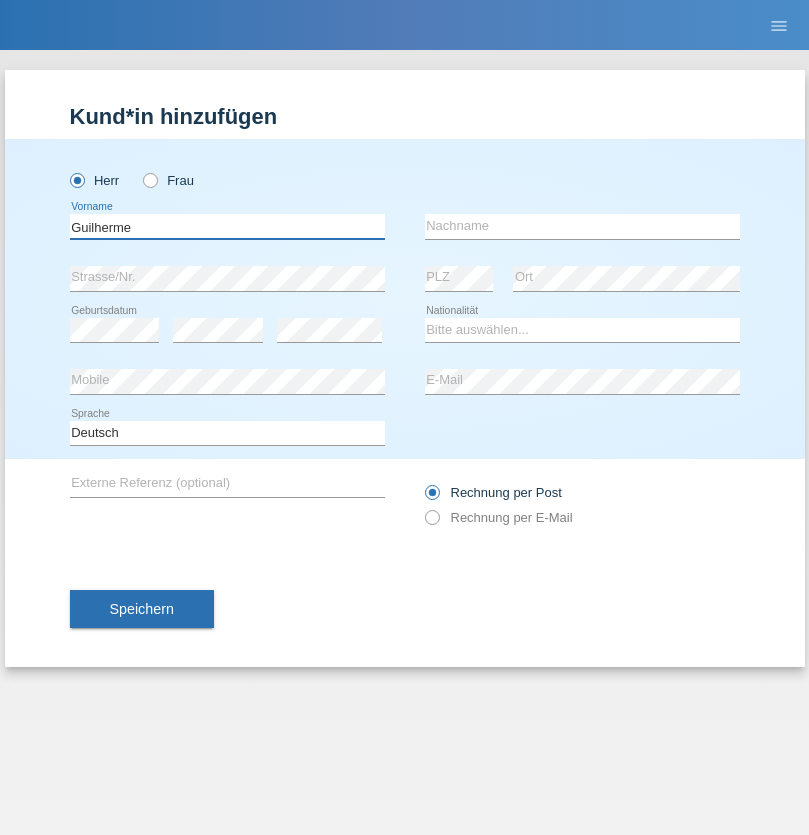type on "Guilherme" 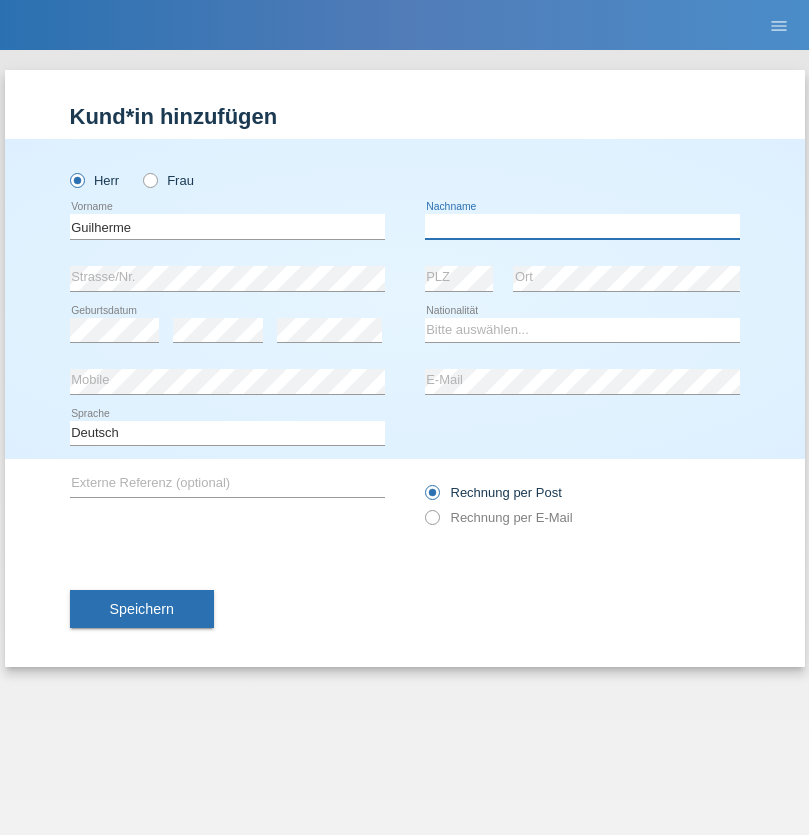 click at bounding box center [582, 226] 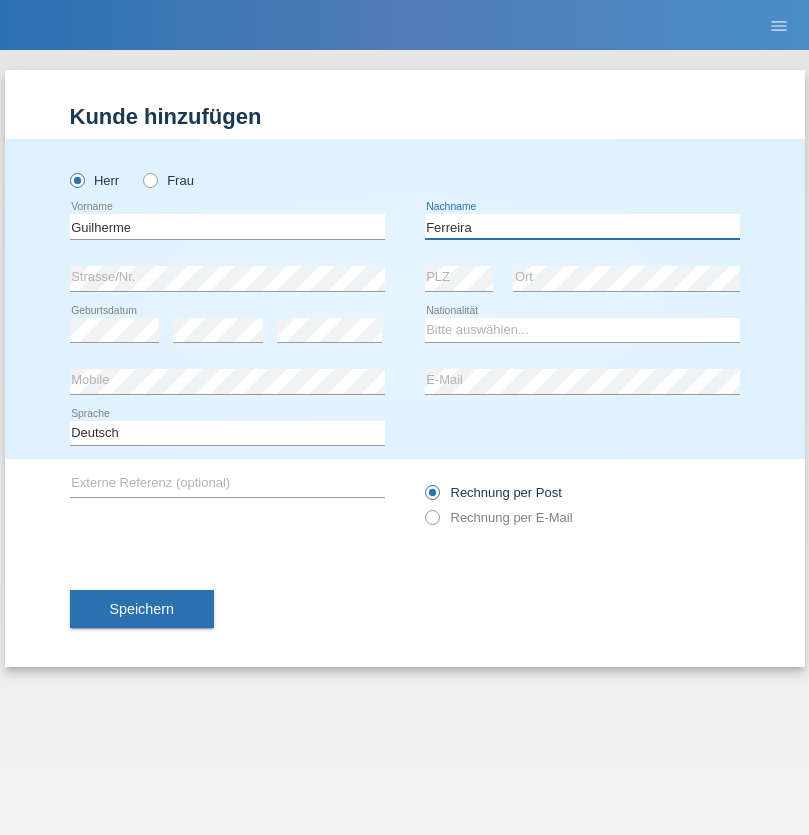 type on "Ferreira" 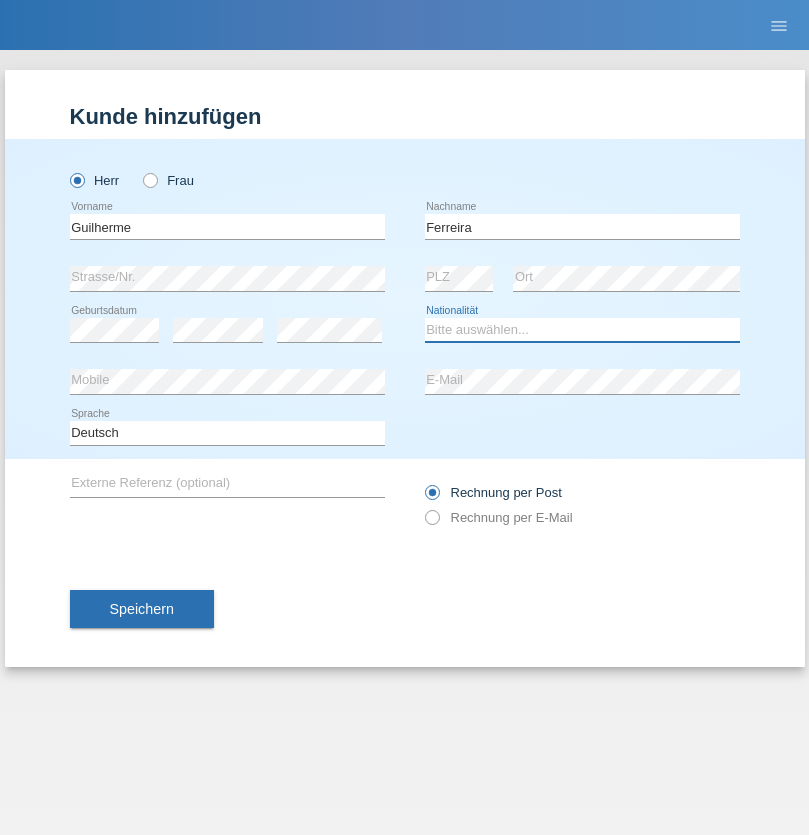 select on "PT" 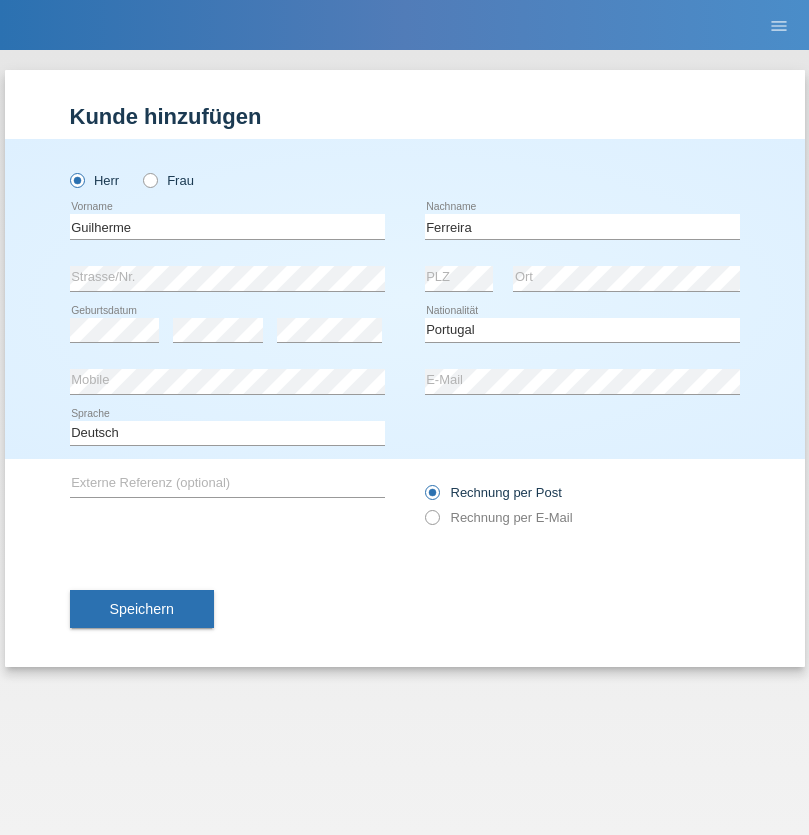 select on "C" 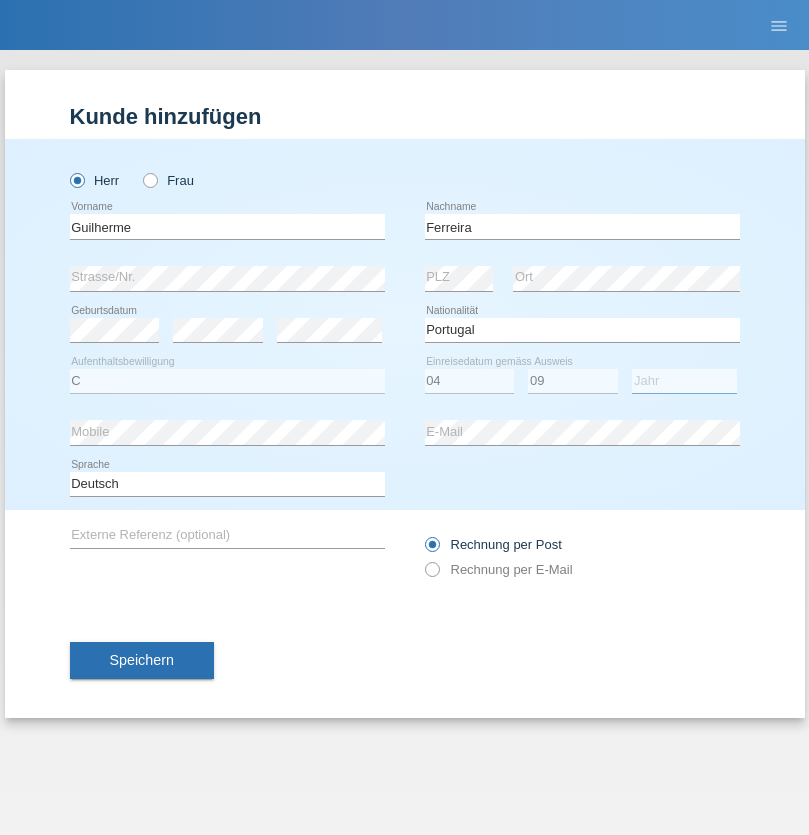 select on "2021" 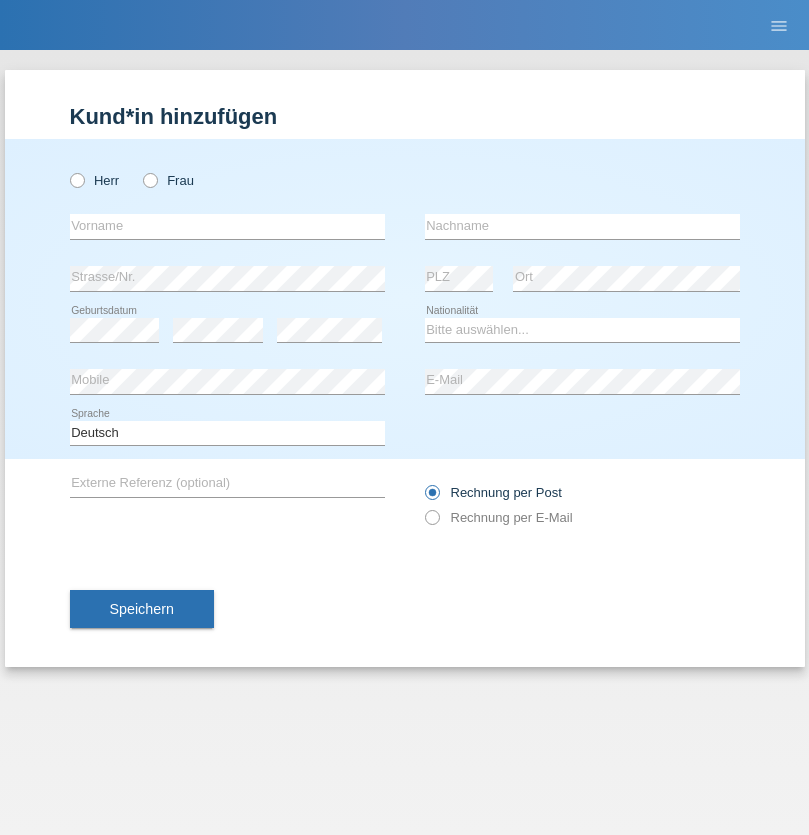 scroll, scrollTop: 0, scrollLeft: 0, axis: both 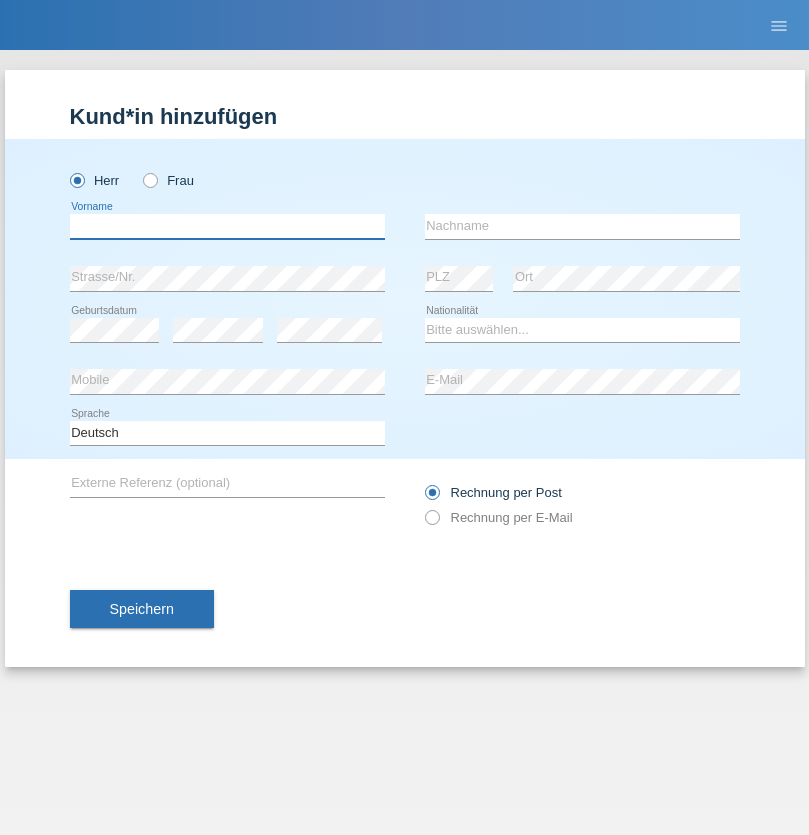 click at bounding box center [227, 226] 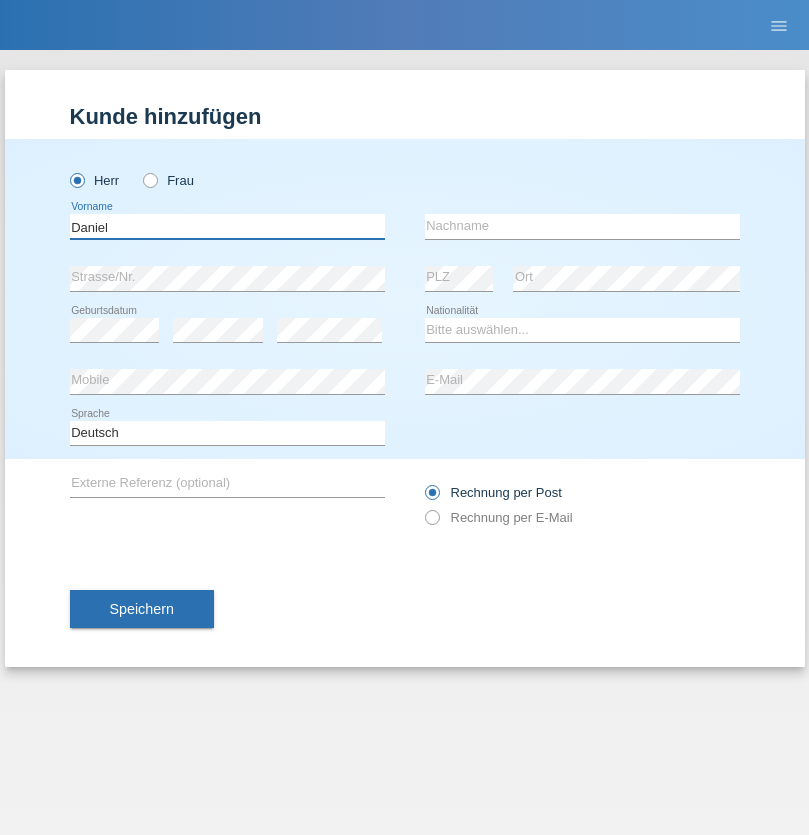 type on "Daniel" 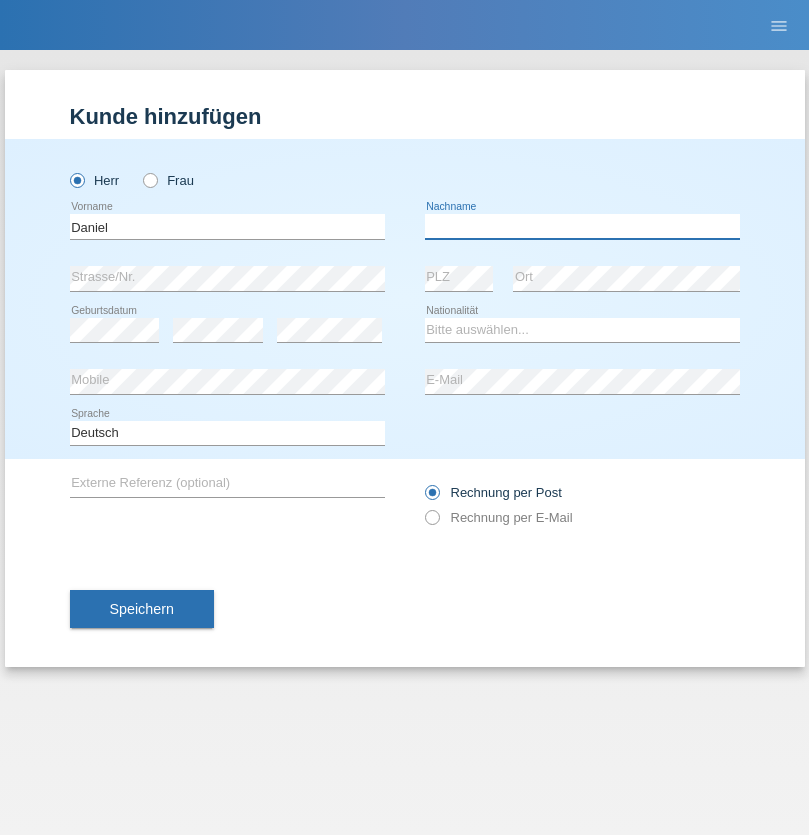 click at bounding box center (582, 226) 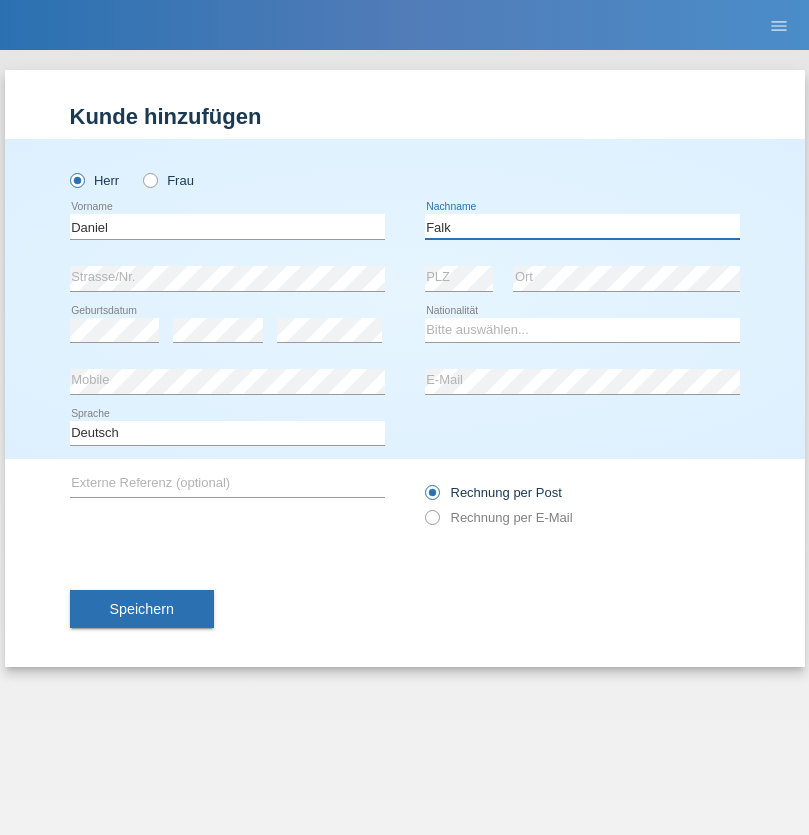 type on "Falk" 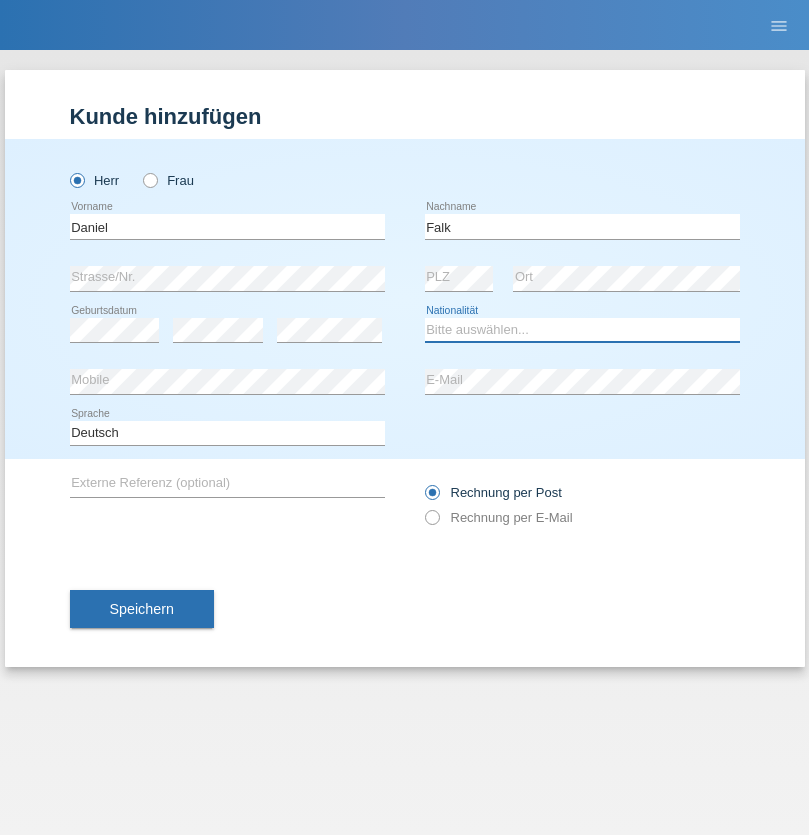 select on "CH" 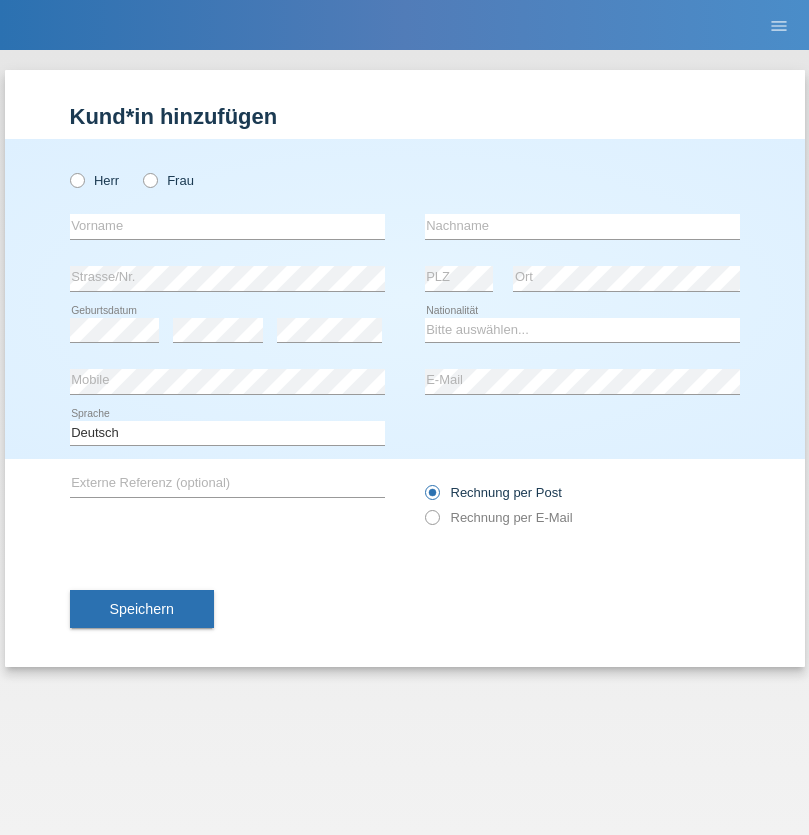 scroll, scrollTop: 0, scrollLeft: 0, axis: both 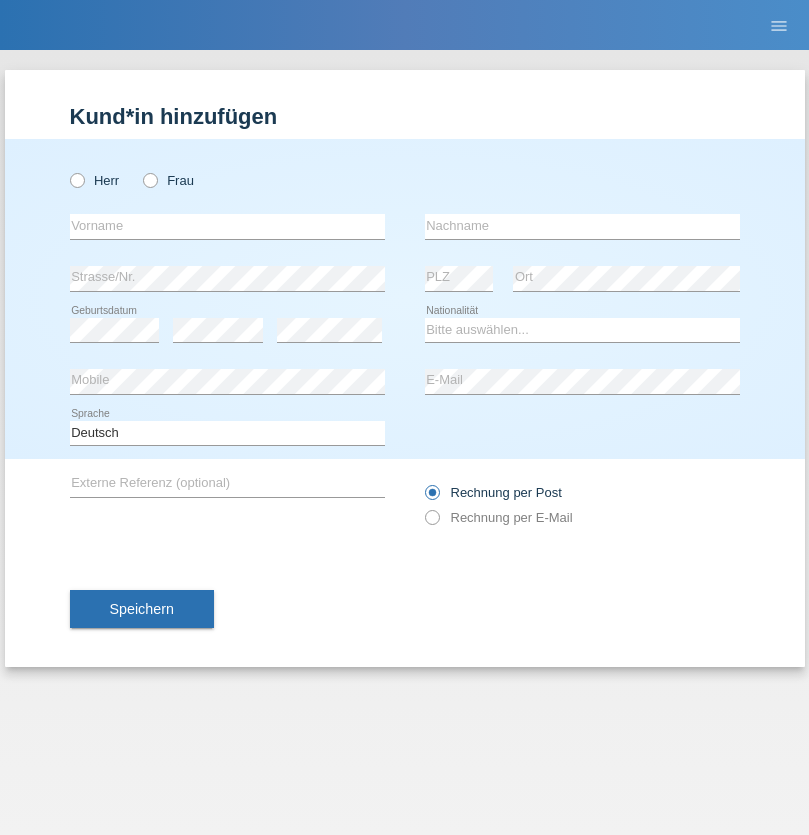 radio on "true" 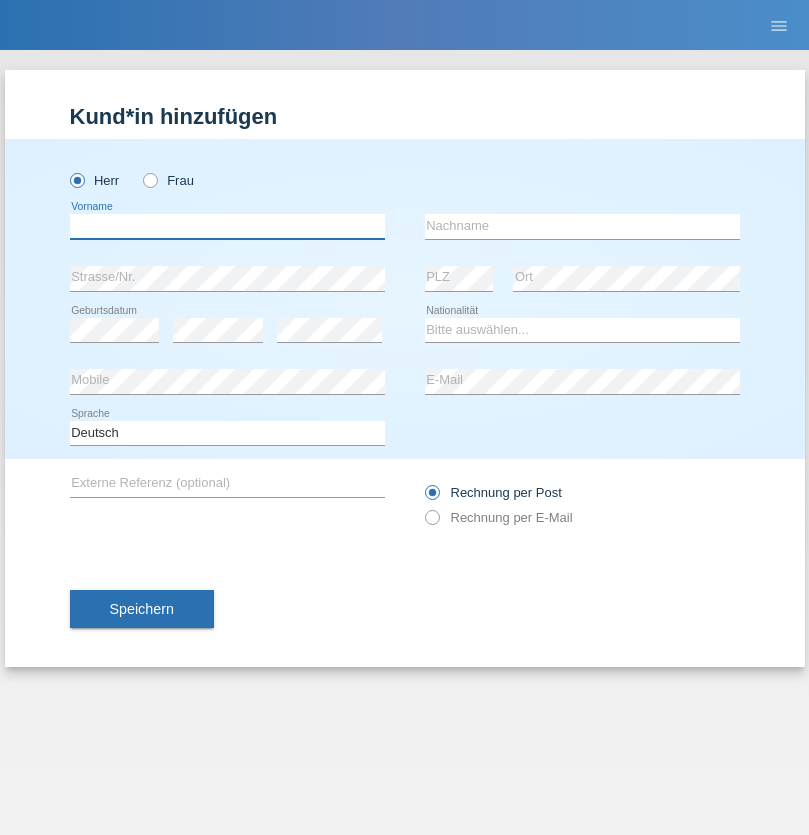 click at bounding box center [227, 226] 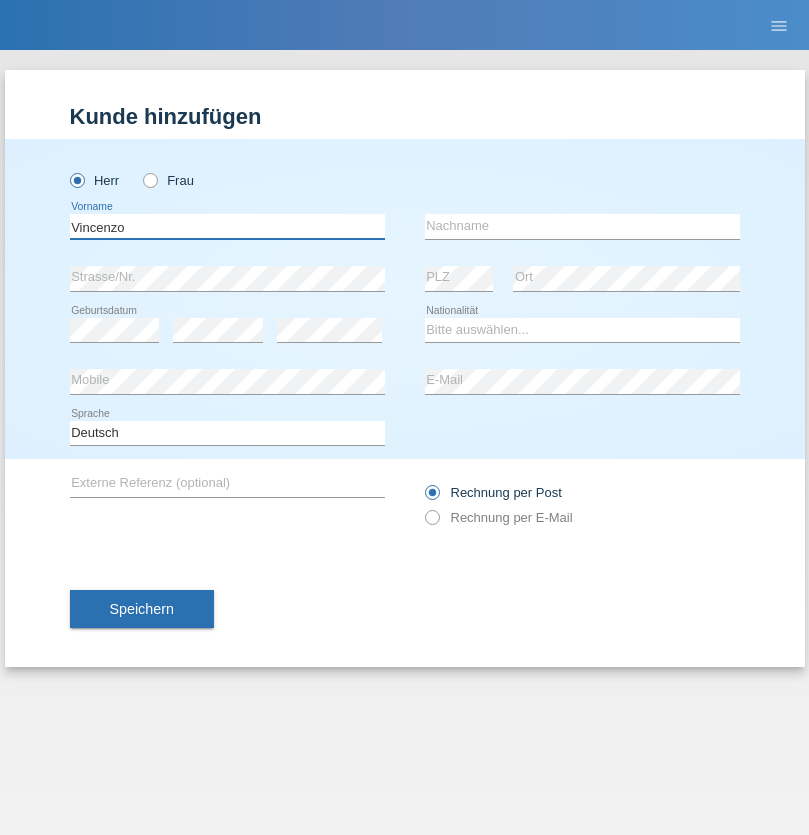type on "Vincenzo" 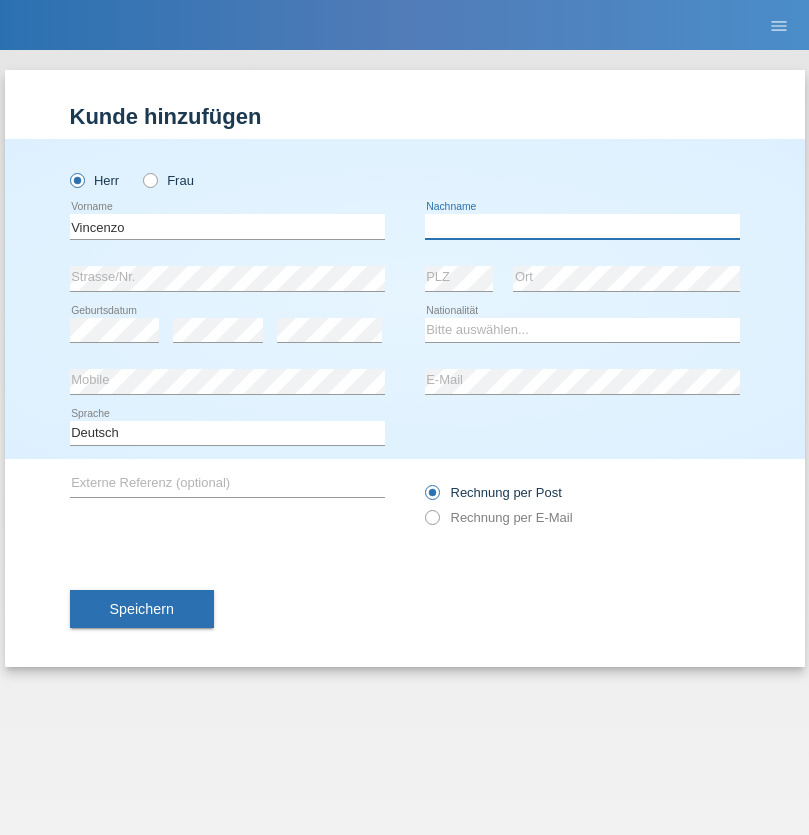 click at bounding box center [582, 226] 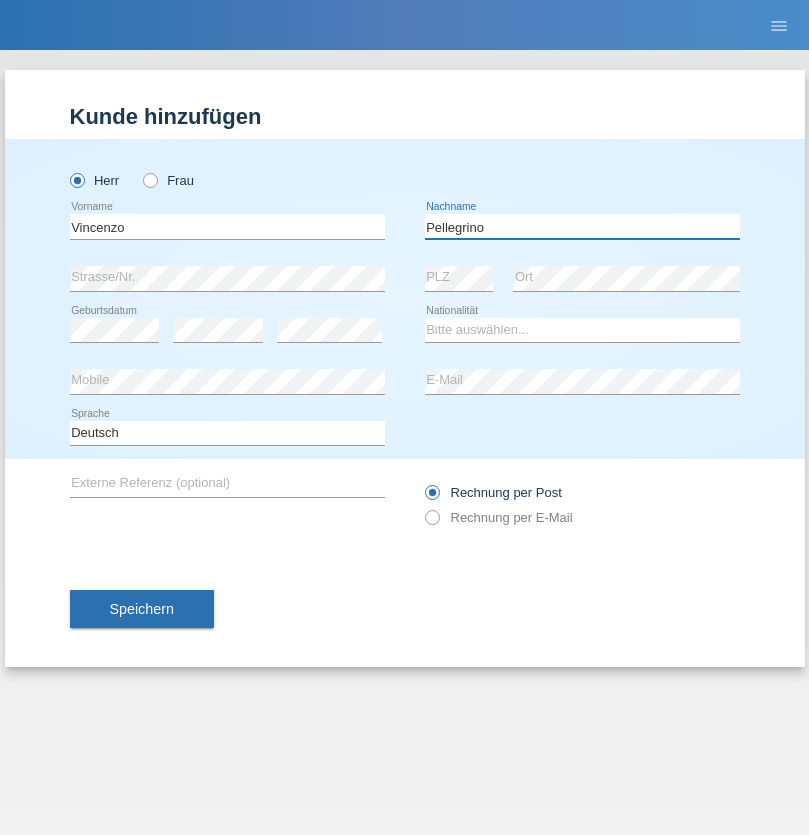 type on "Pellegrino" 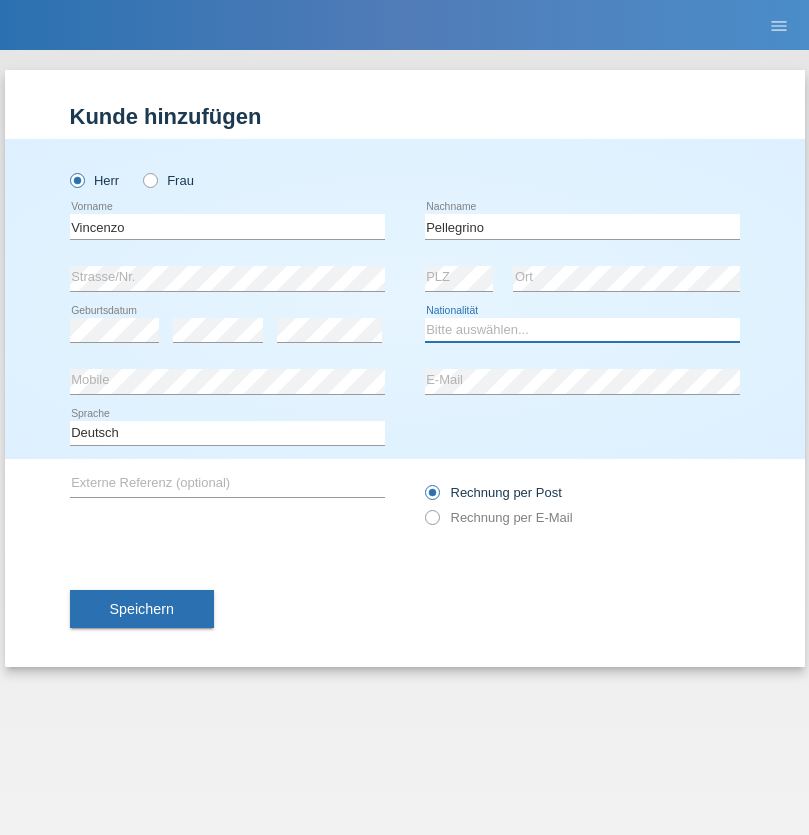 select on "IT" 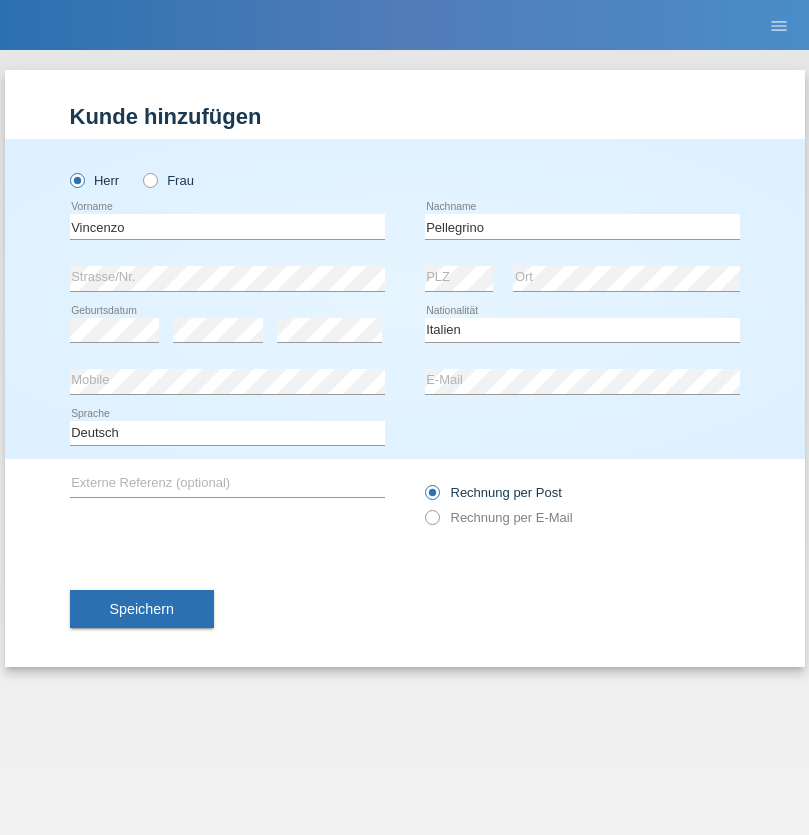 select on "C" 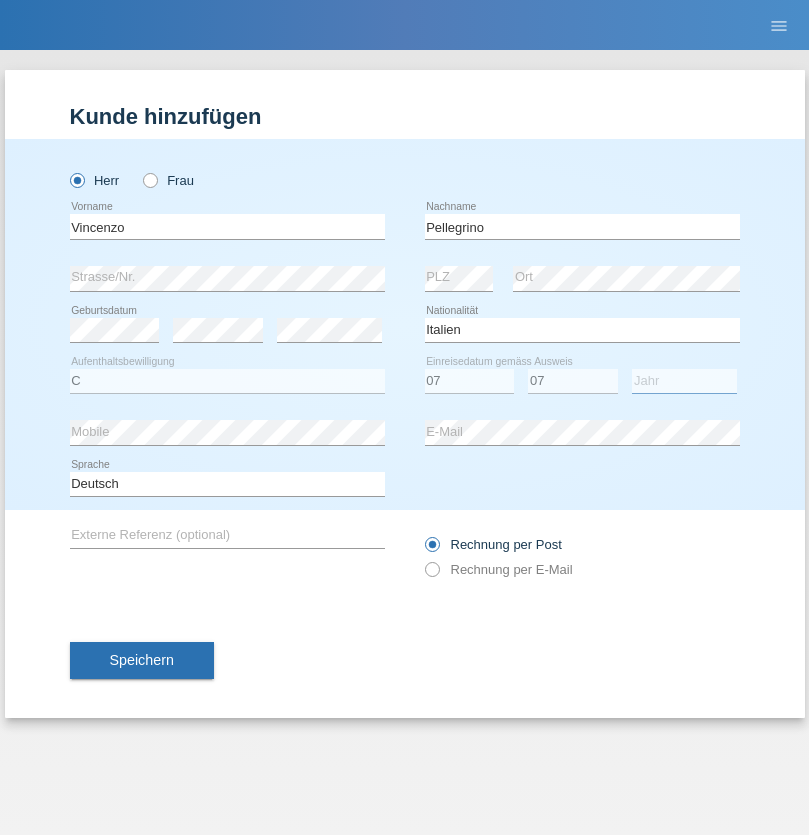 select on "2021" 